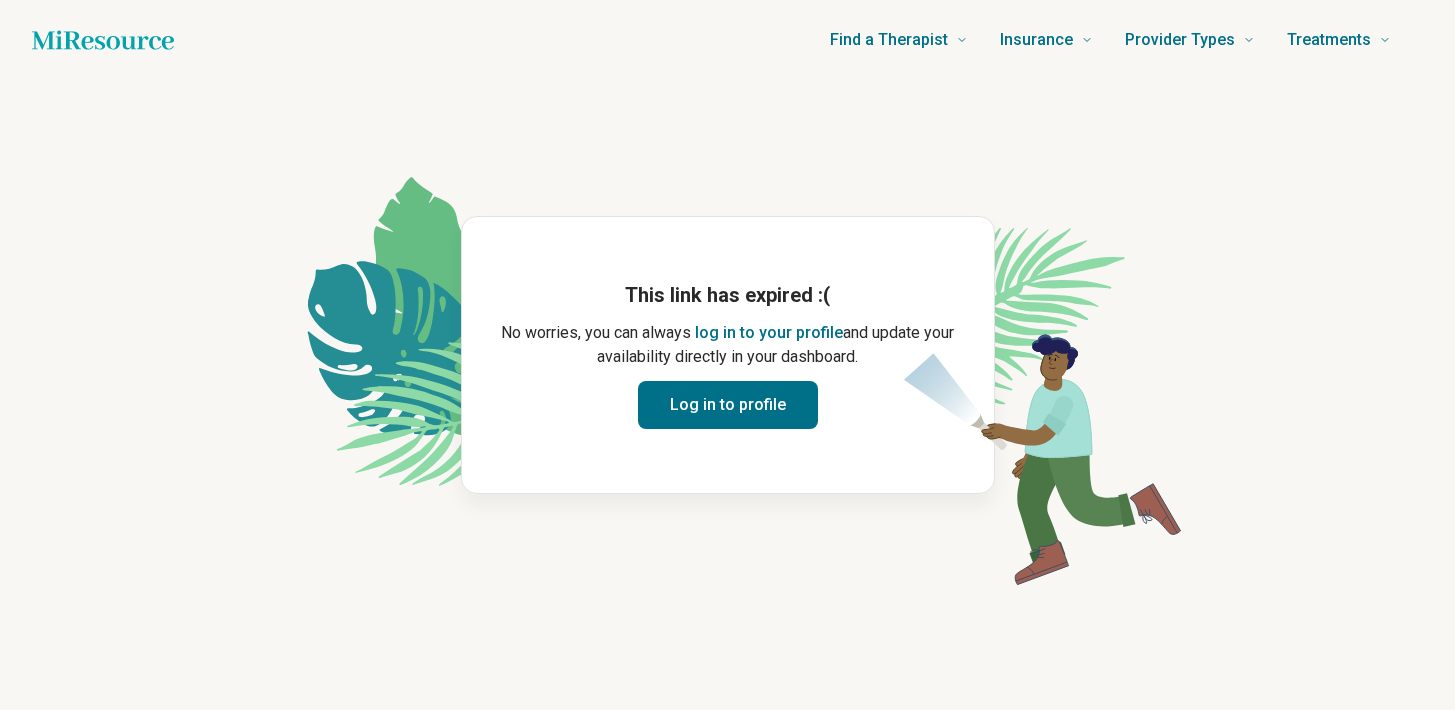 click on "Log in to profile" at bounding box center [728, 405] 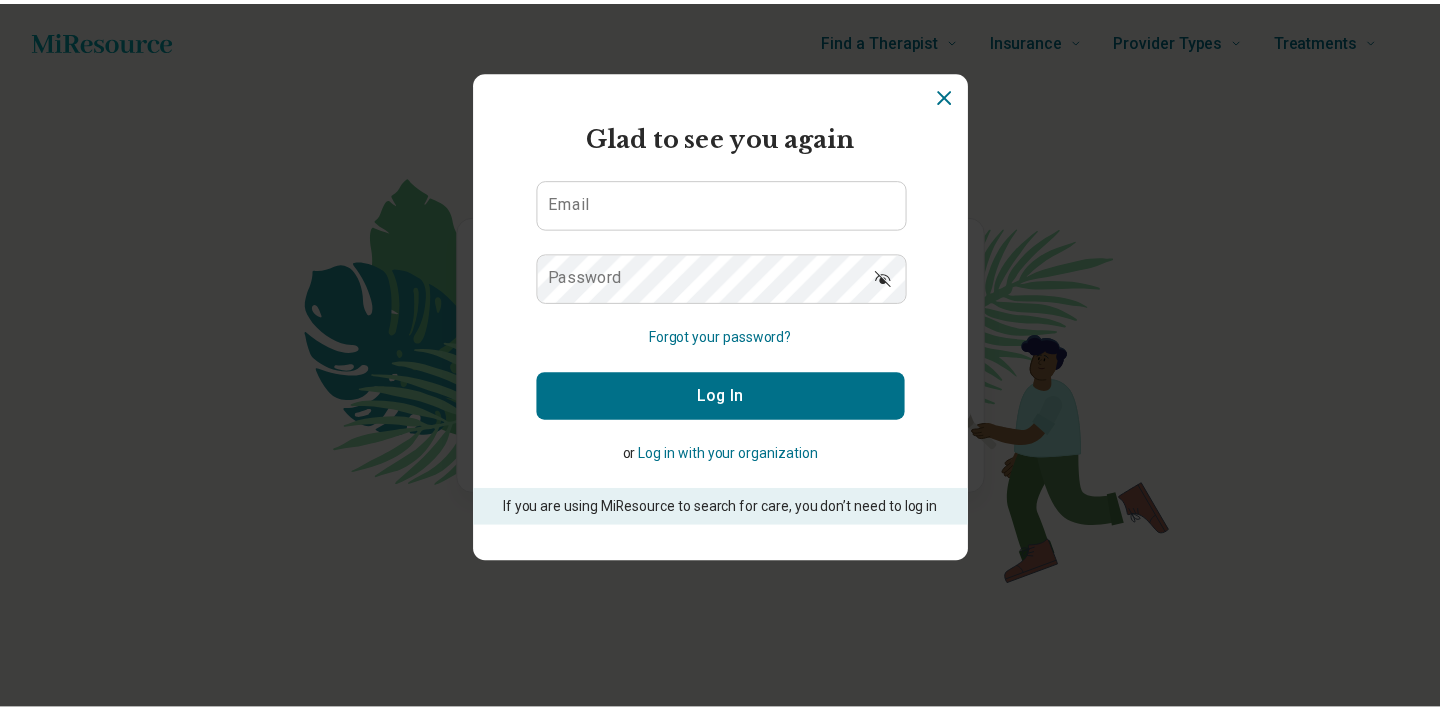 scroll, scrollTop: 0, scrollLeft: 0, axis: both 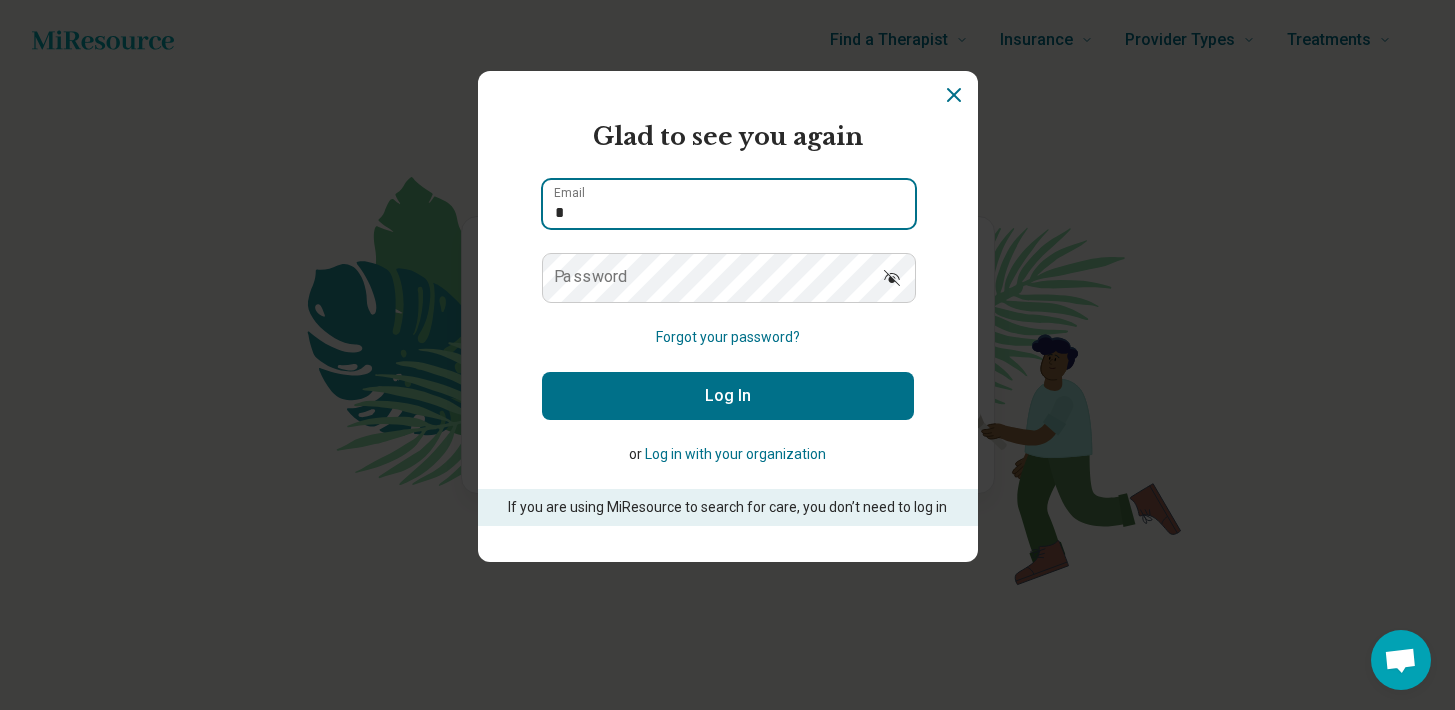 type on "**********" 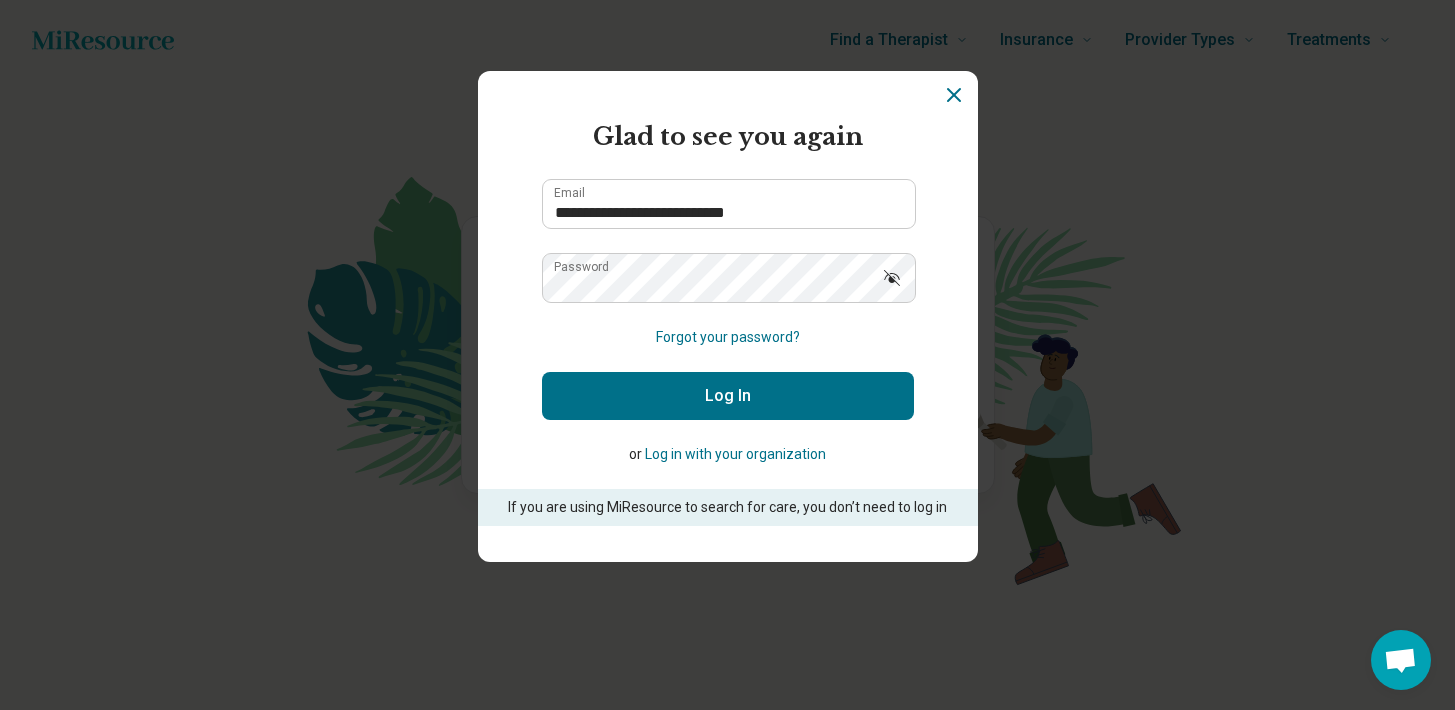 click on "Log In" at bounding box center (728, 396) 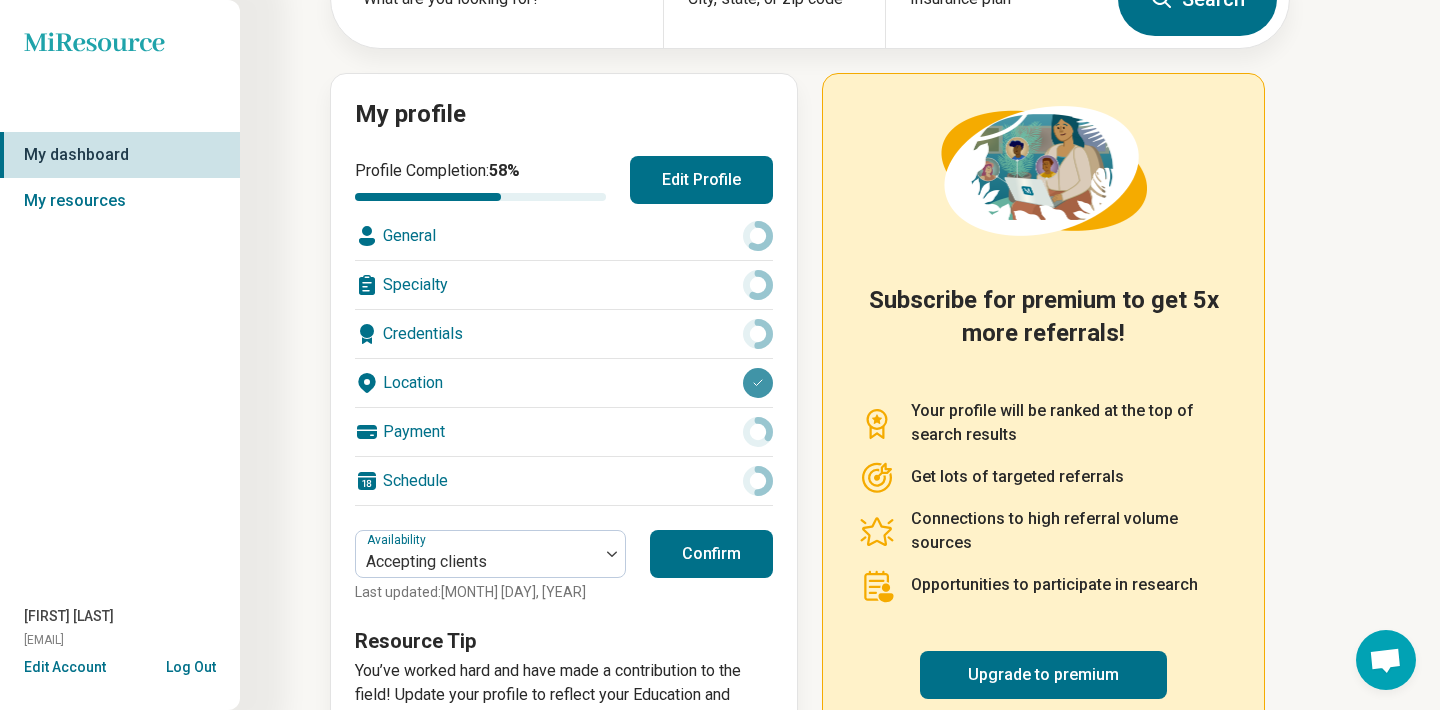 scroll, scrollTop: 233, scrollLeft: 0, axis: vertical 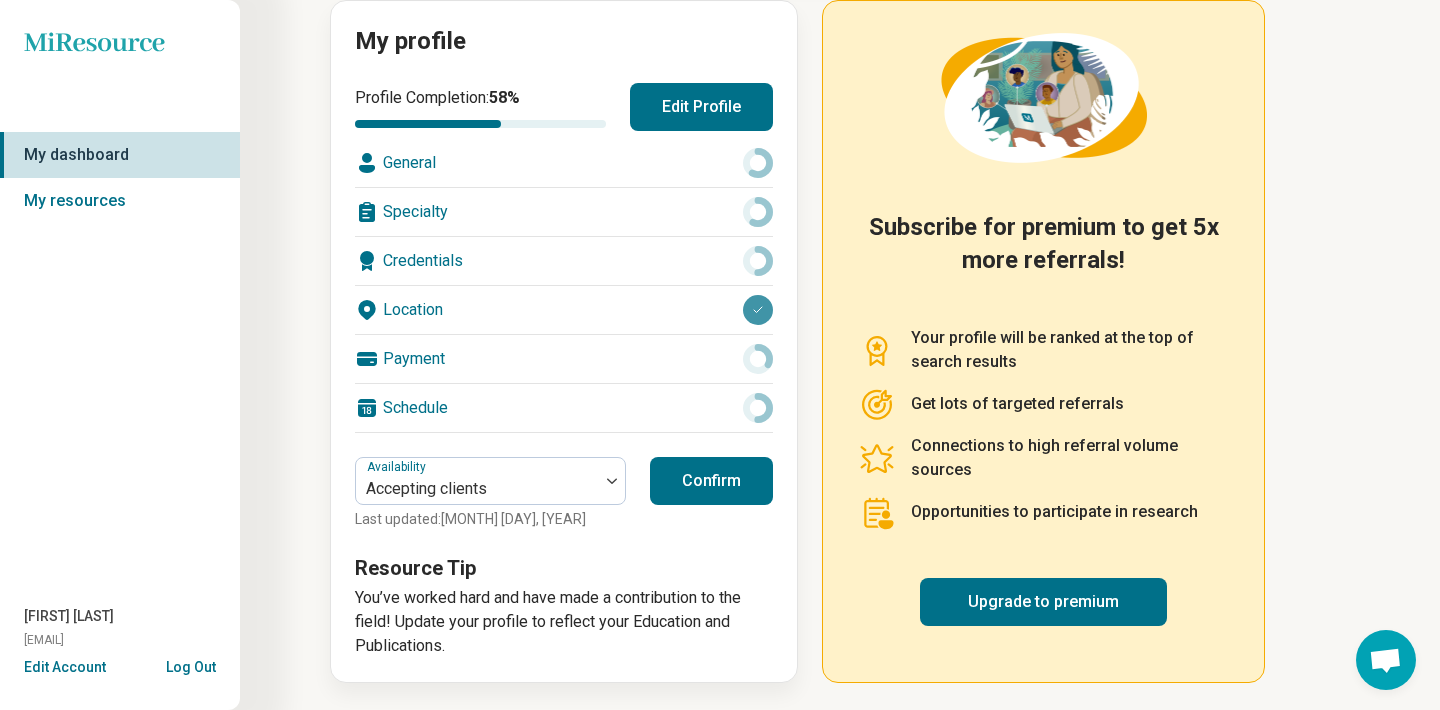 click on "Confirm" at bounding box center (711, 481) 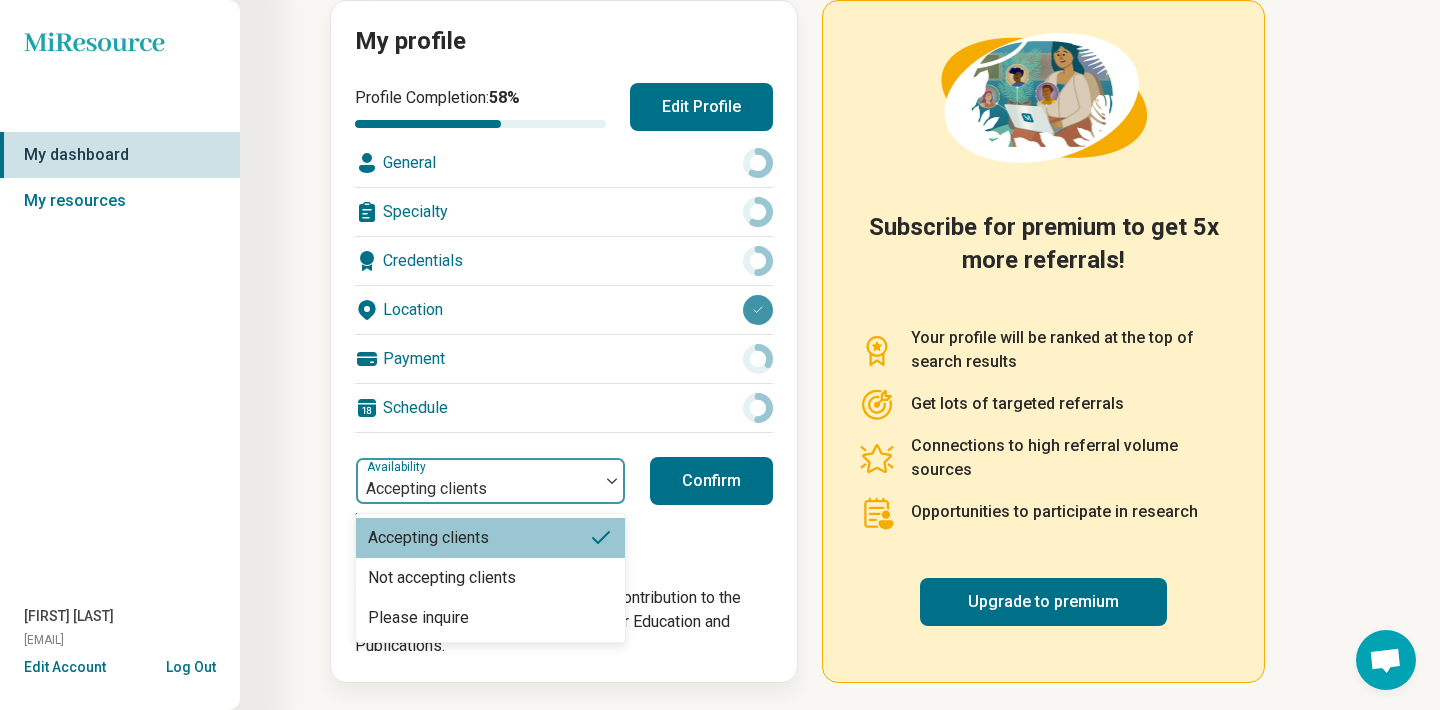 click at bounding box center (477, 489) 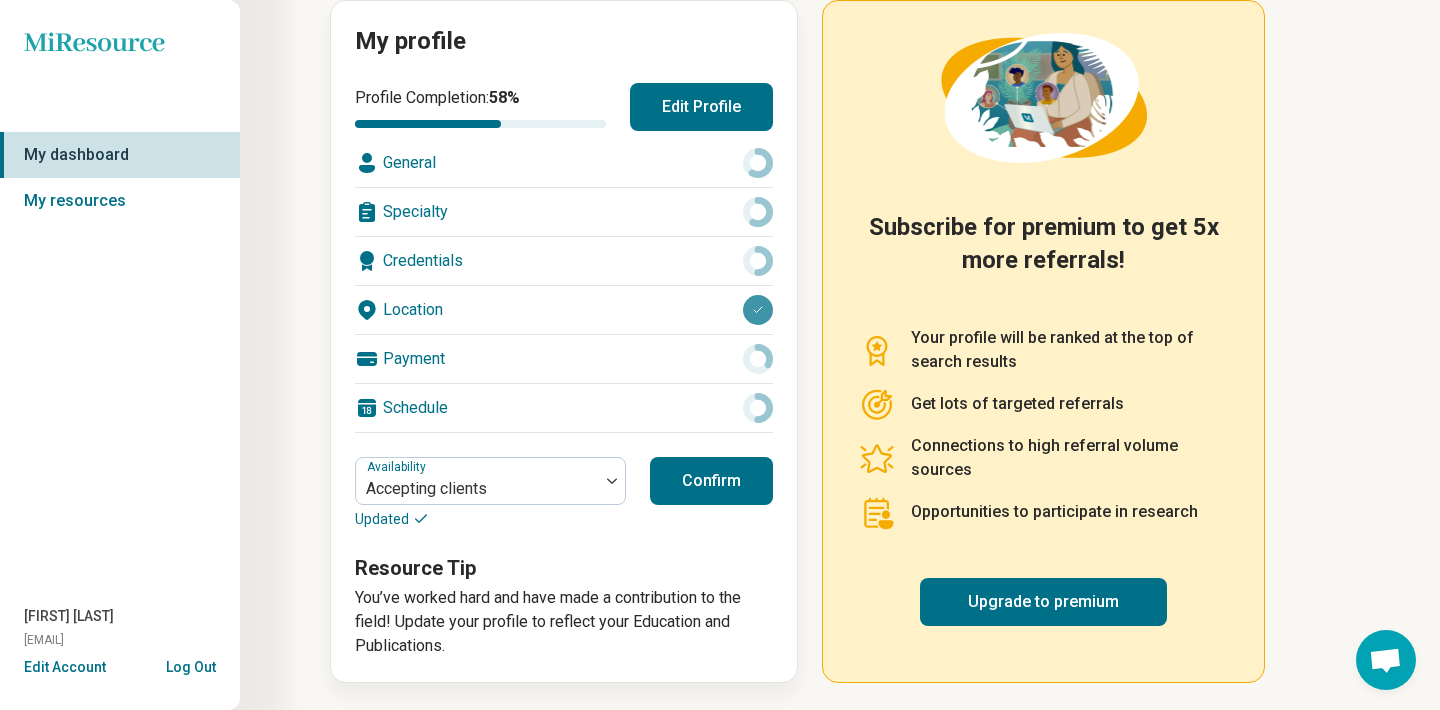 click on "Confirm" at bounding box center [711, 481] 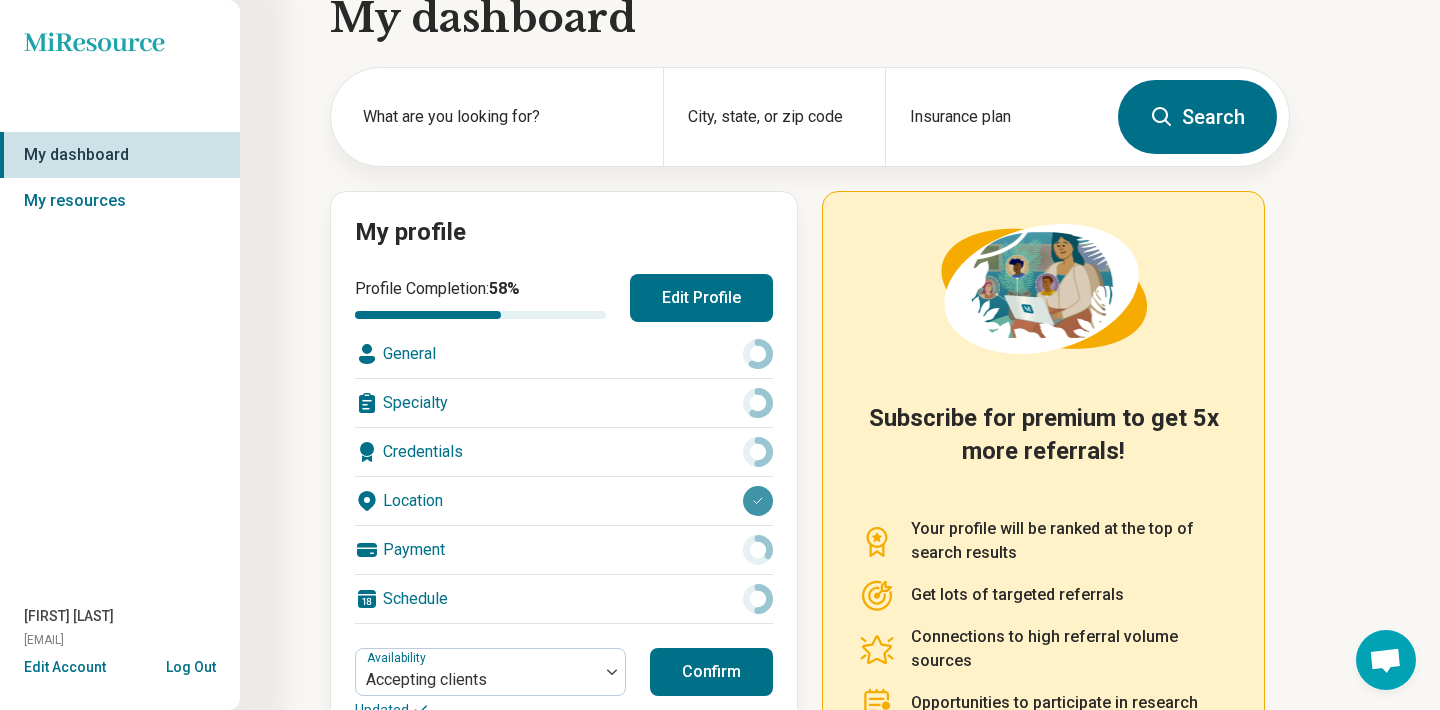 scroll, scrollTop: 0, scrollLeft: 0, axis: both 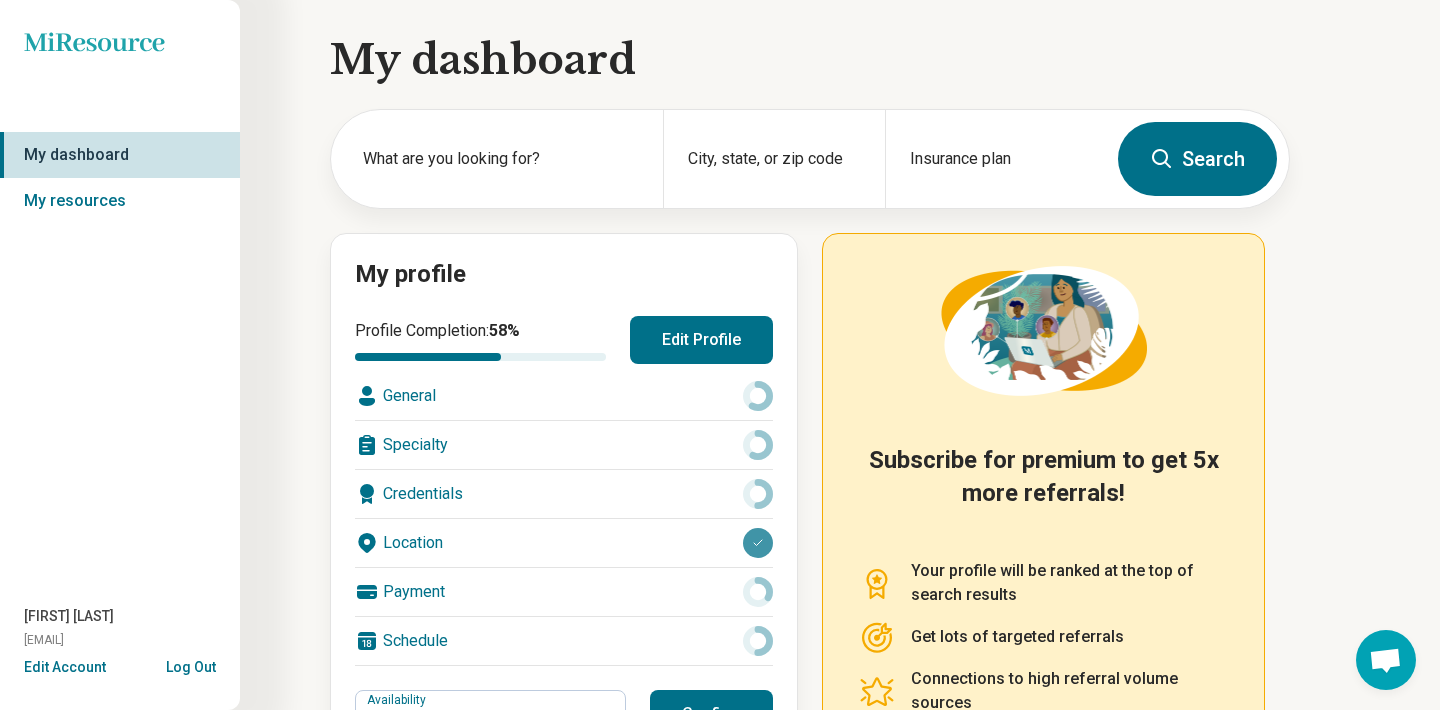 click on "Log Out" at bounding box center (191, 665) 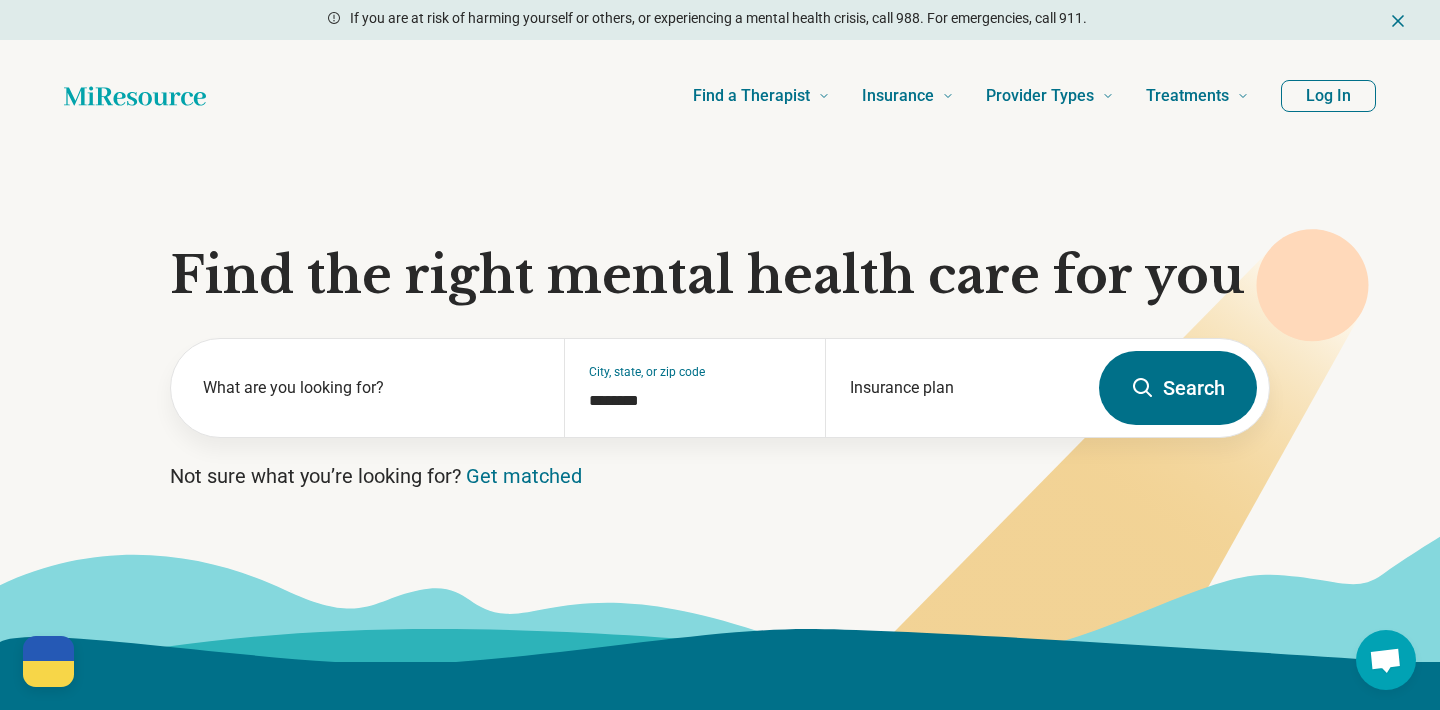 click on "Log In" at bounding box center (1328, 96) 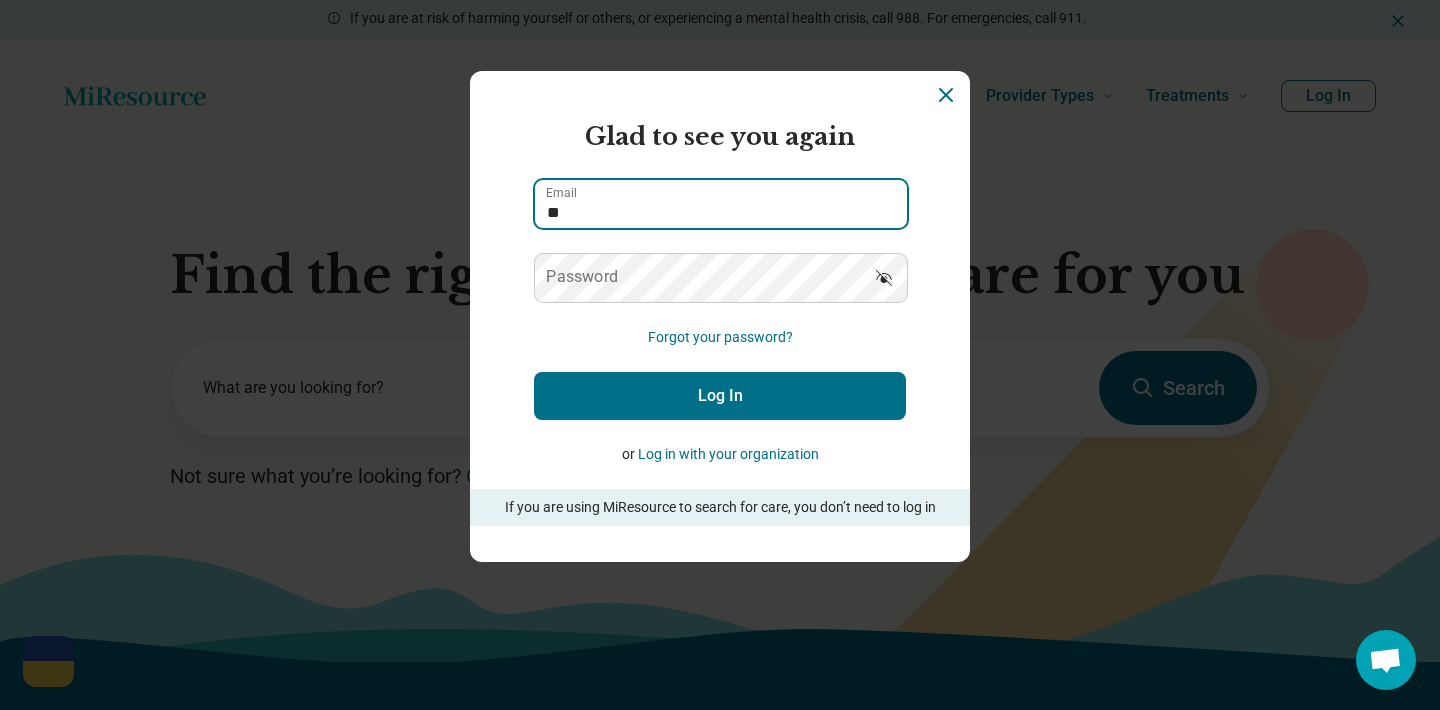 type on "**********" 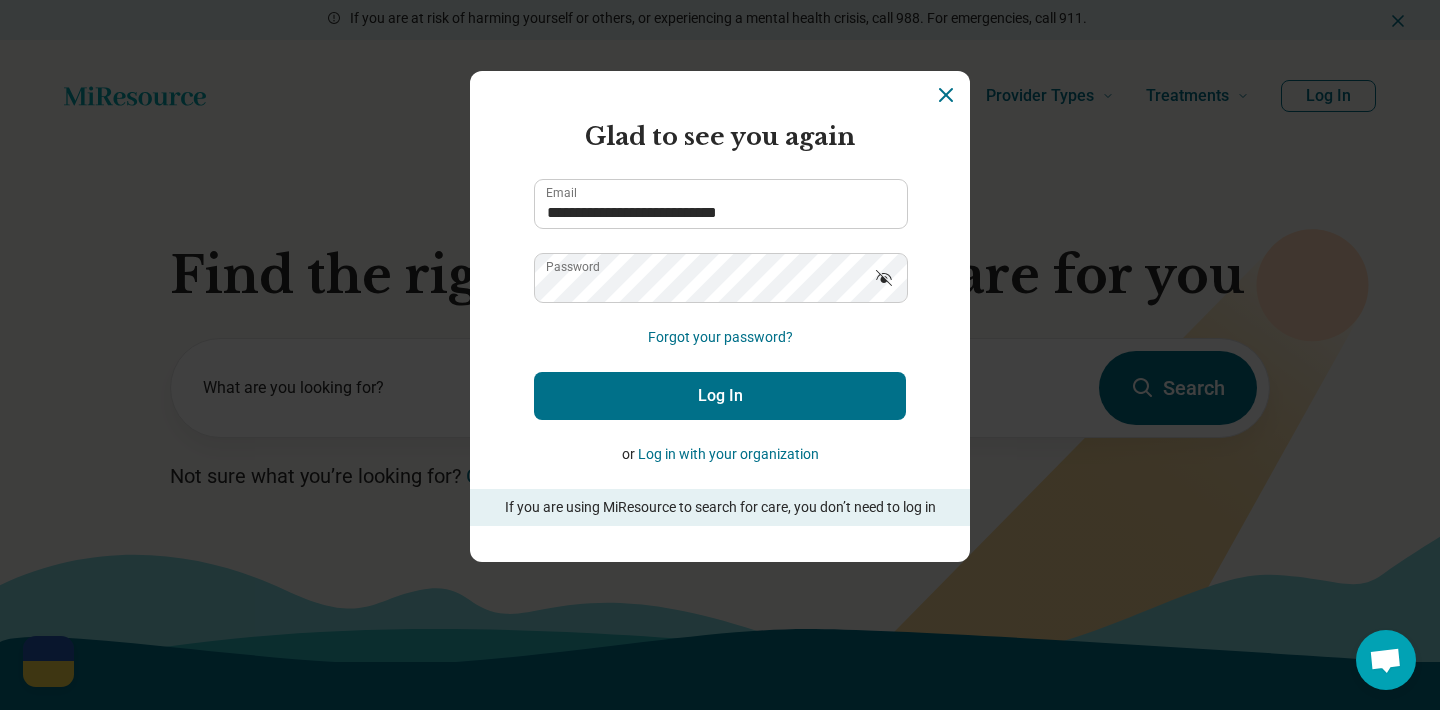 click on "Log In" at bounding box center [720, 396] 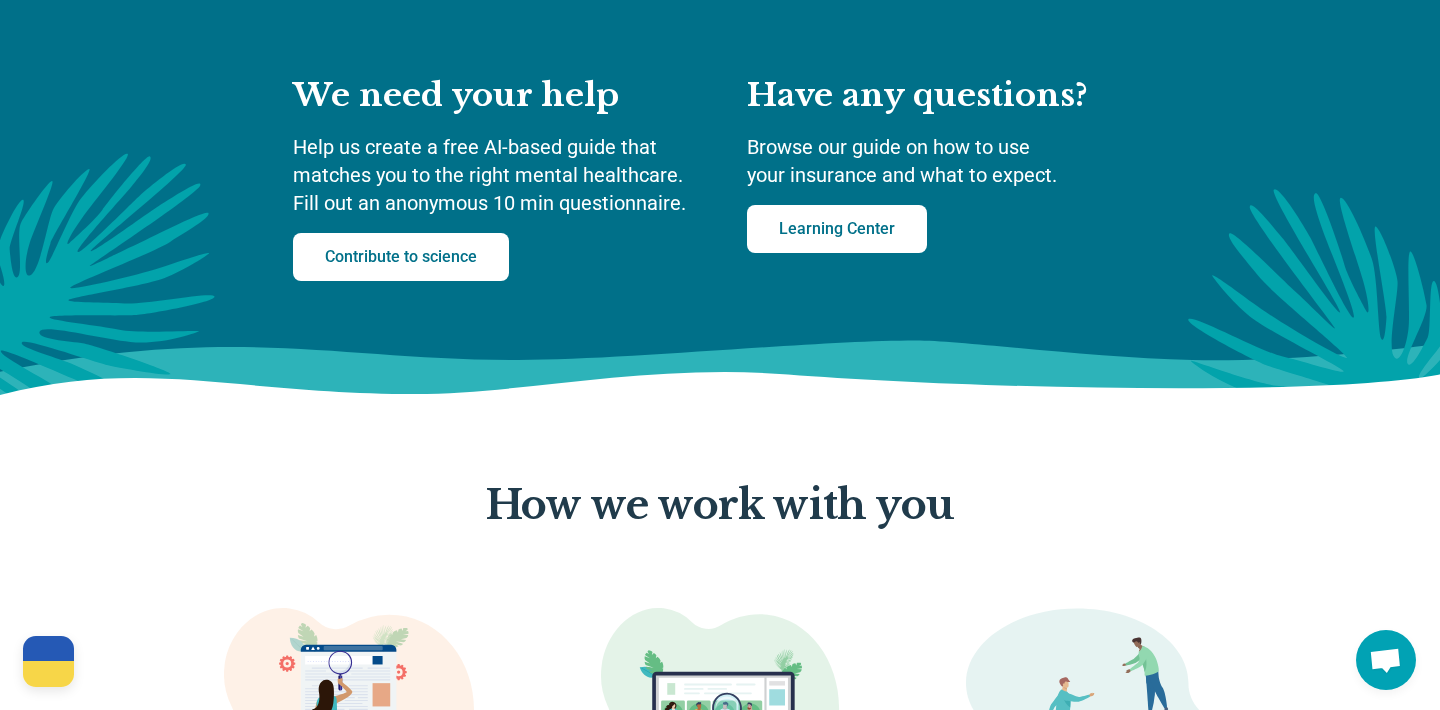 scroll, scrollTop: 0, scrollLeft: 0, axis: both 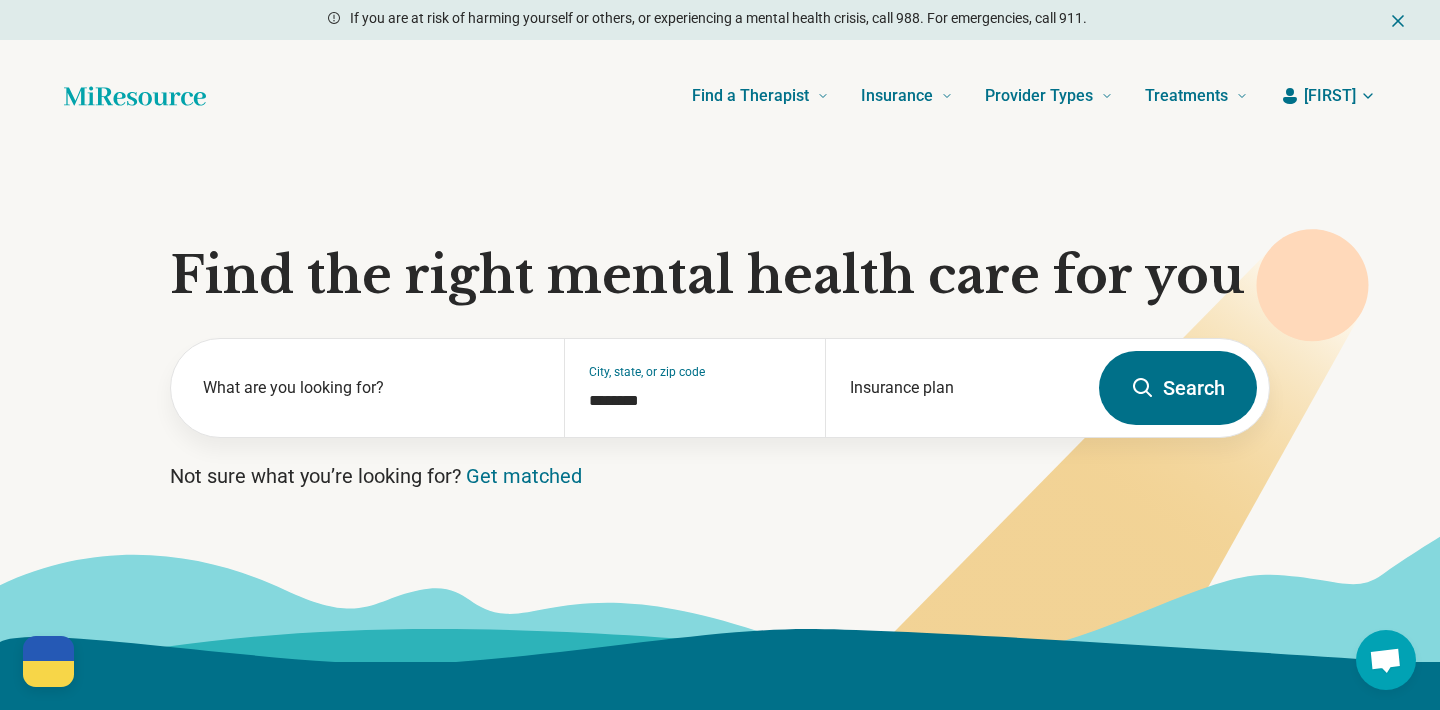 click 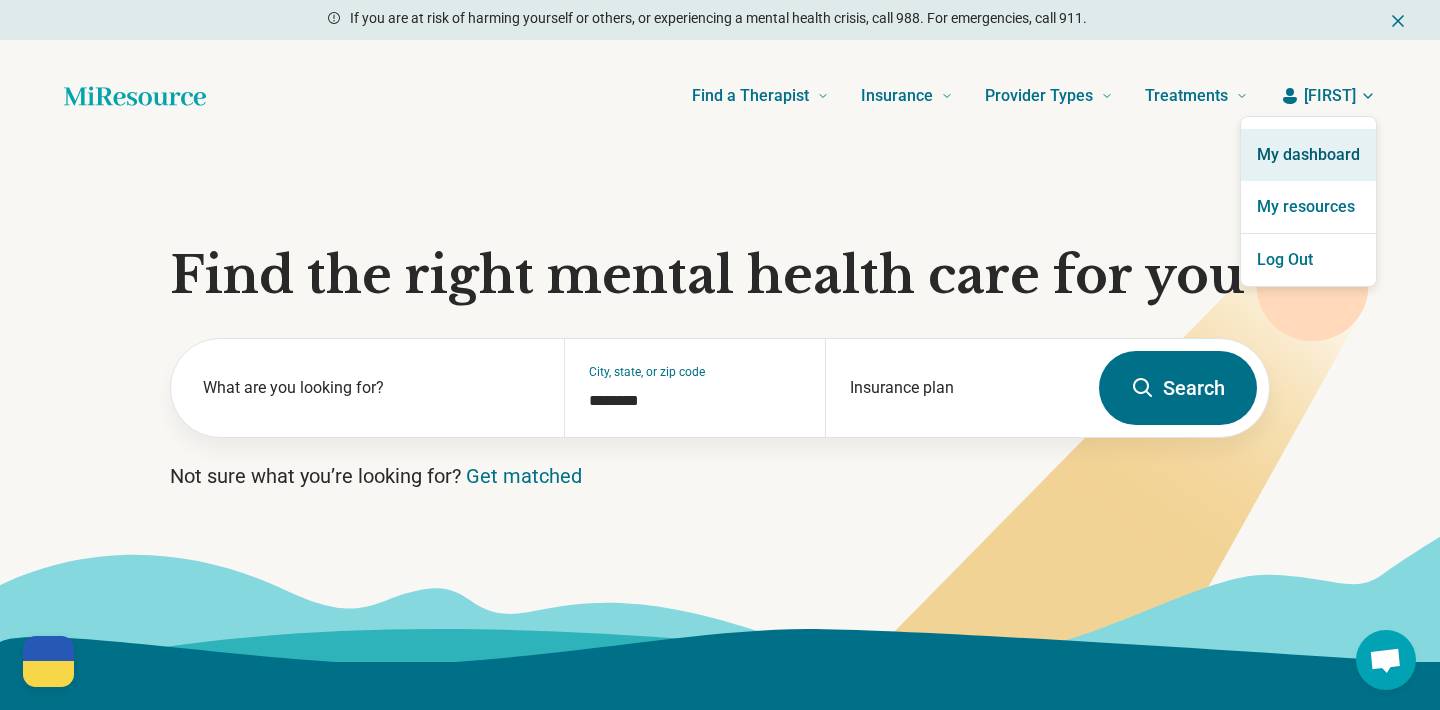 click on "My dashboard" at bounding box center [1308, 155] 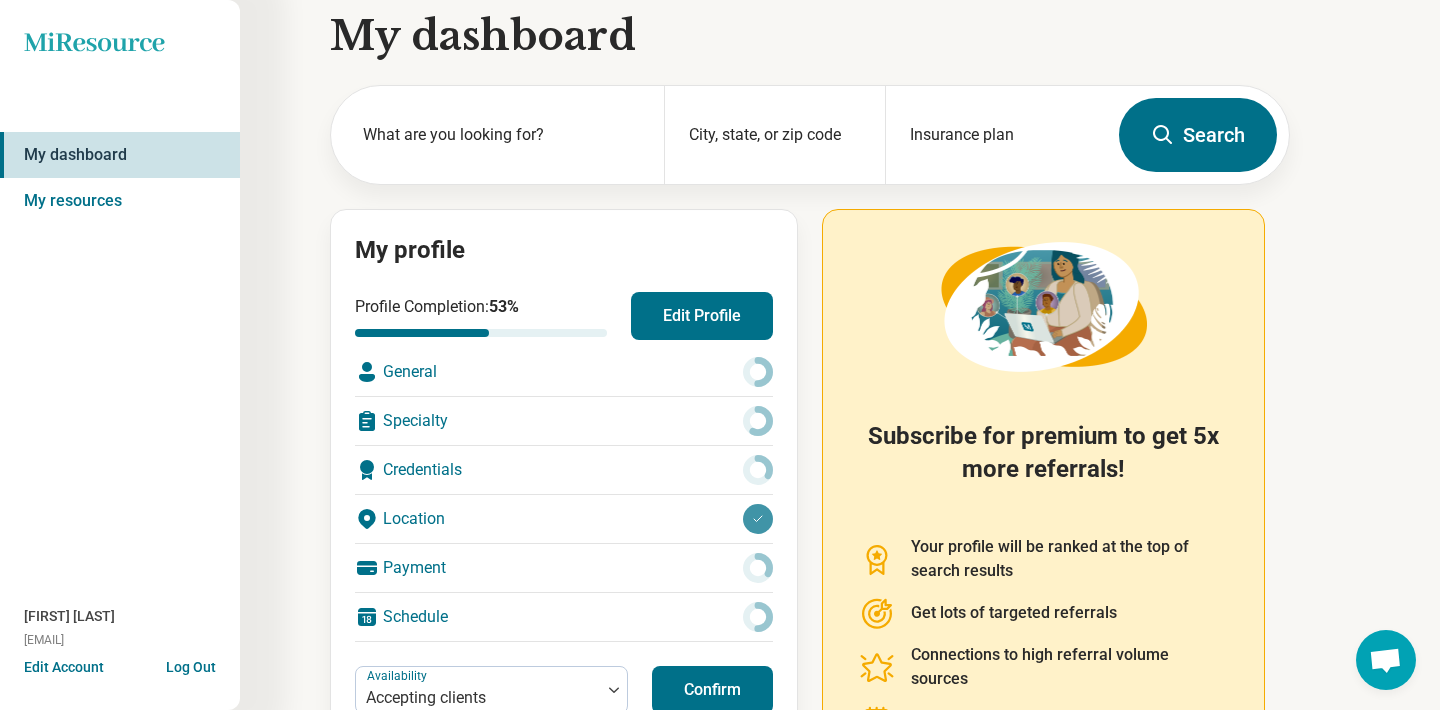 scroll, scrollTop: 185, scrollLeft: 0, axis: vertical 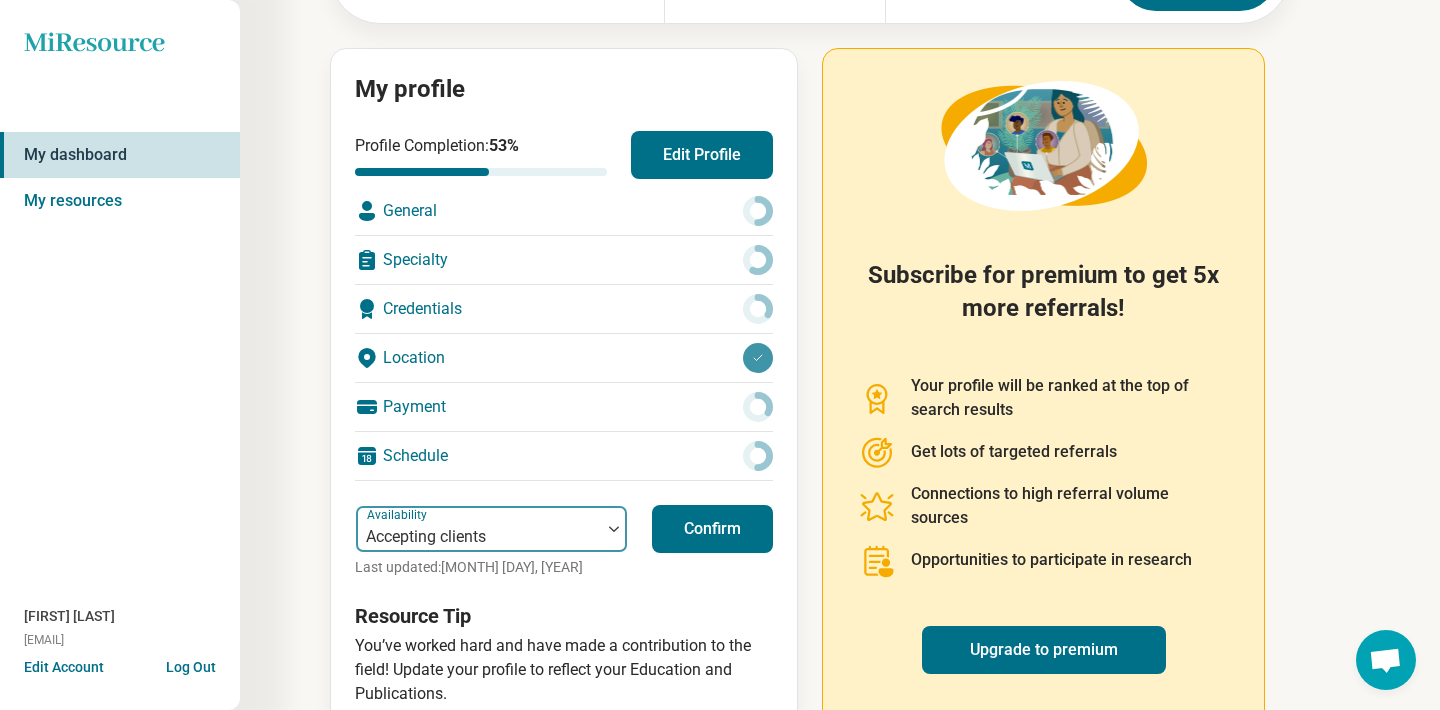 click at bounding box center [478, 537] 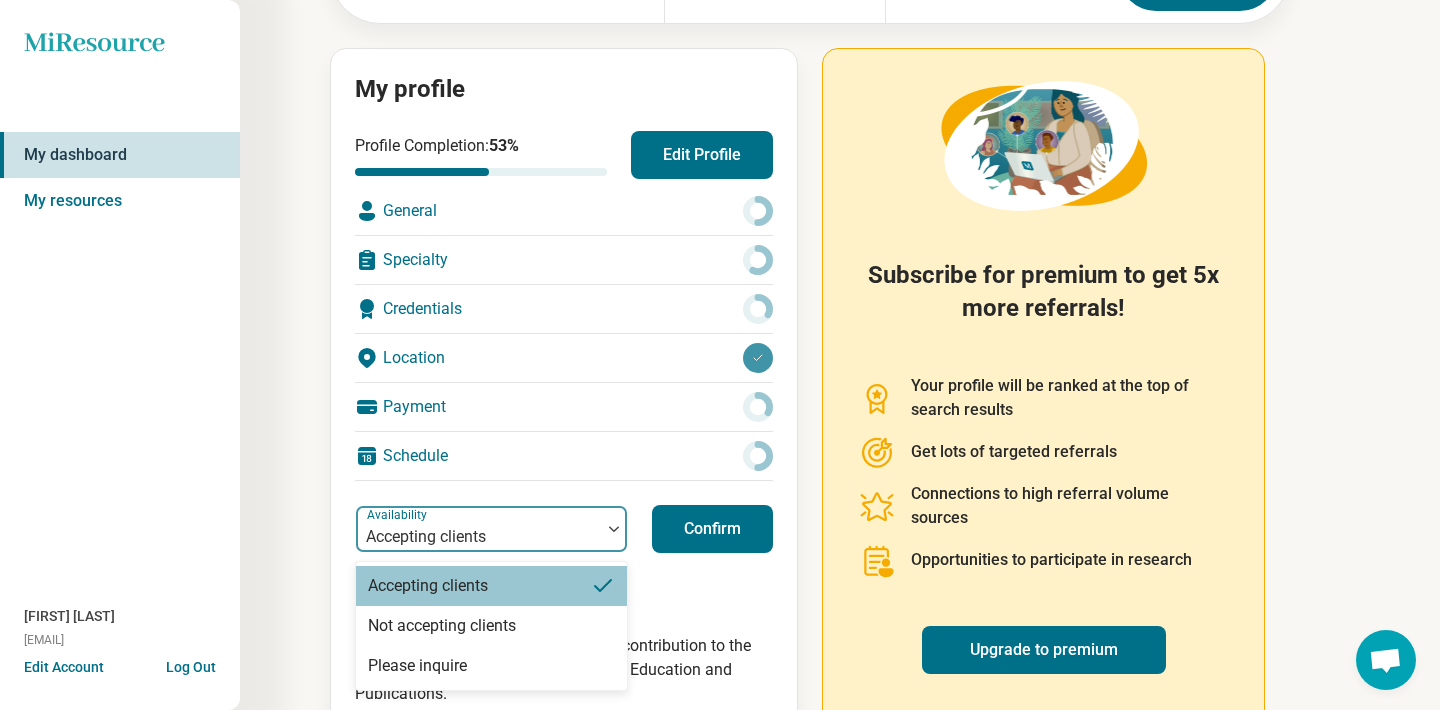 click on "Accepting clients" at bounding box center (491, 586) 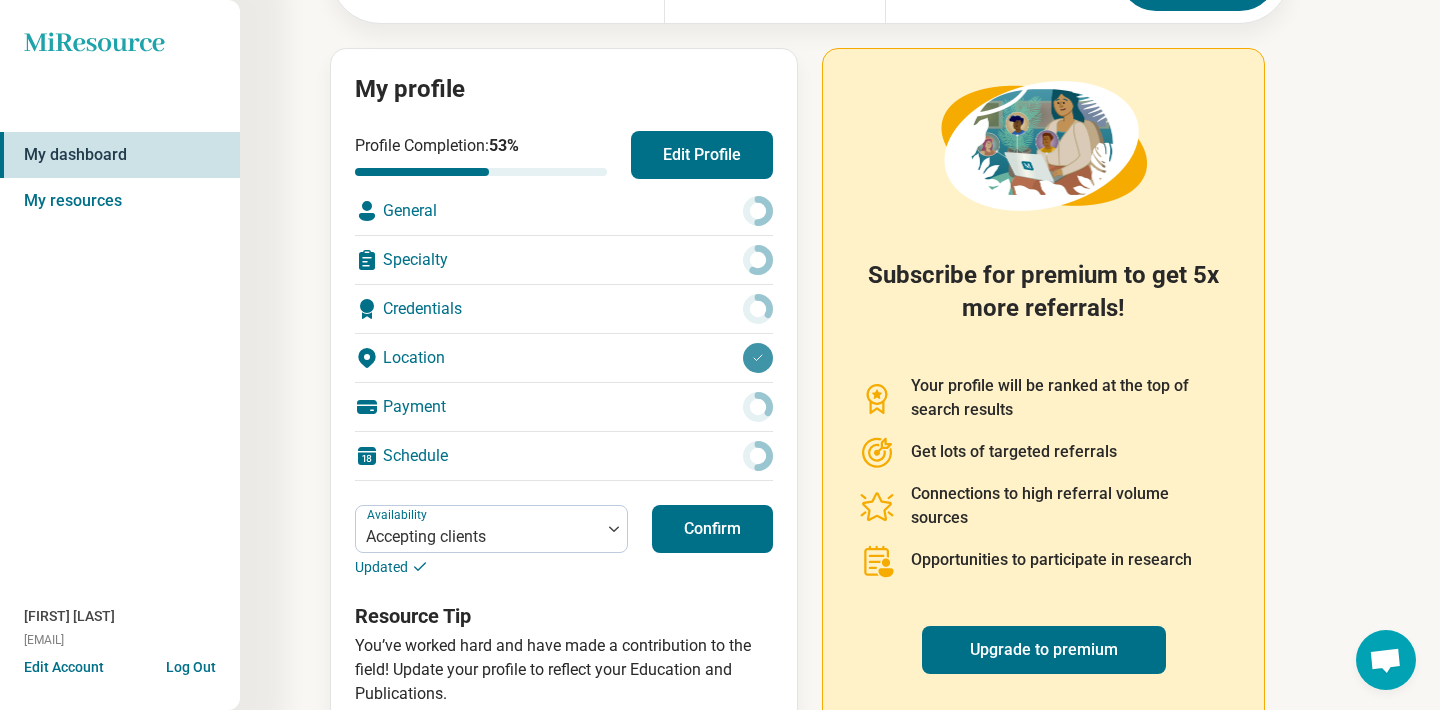 click on "Confirm" at bounding box center (712, 529) 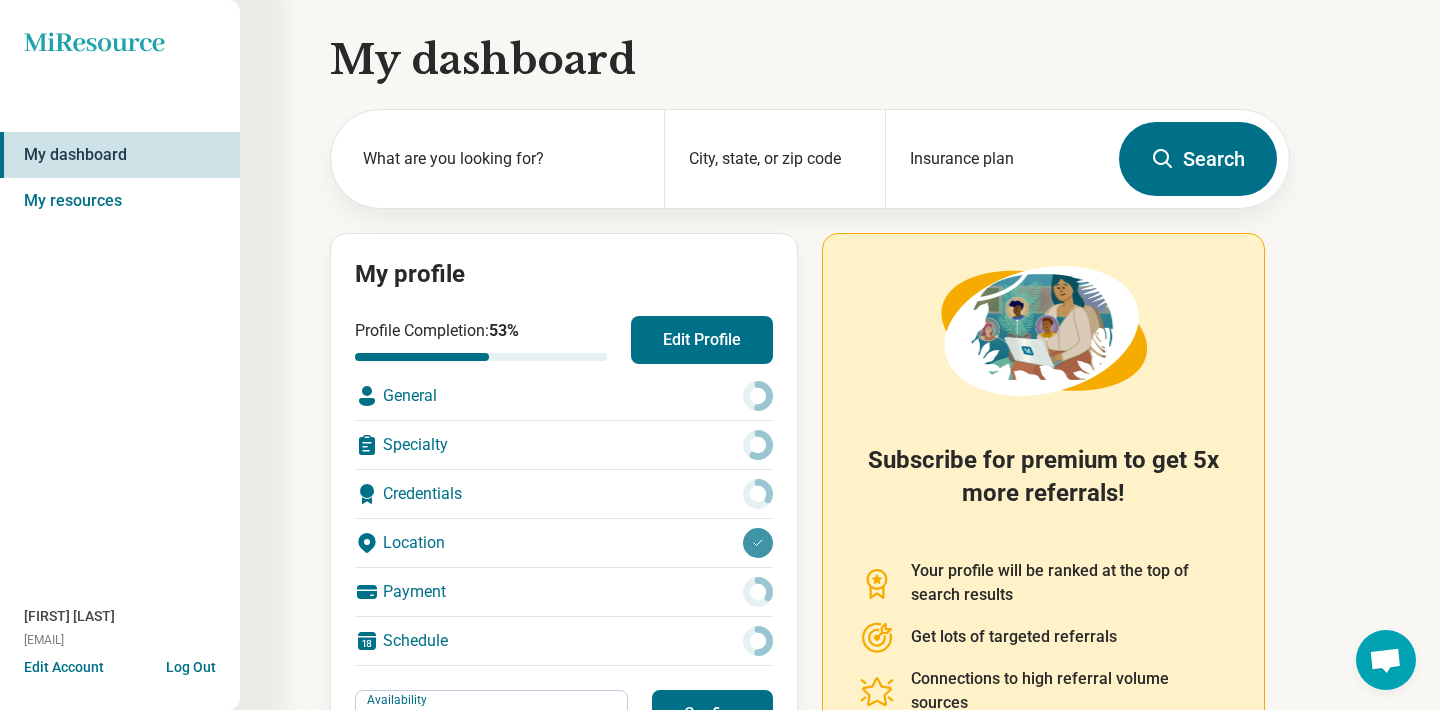 click on "Log Out" at bounding box center [191, 665] 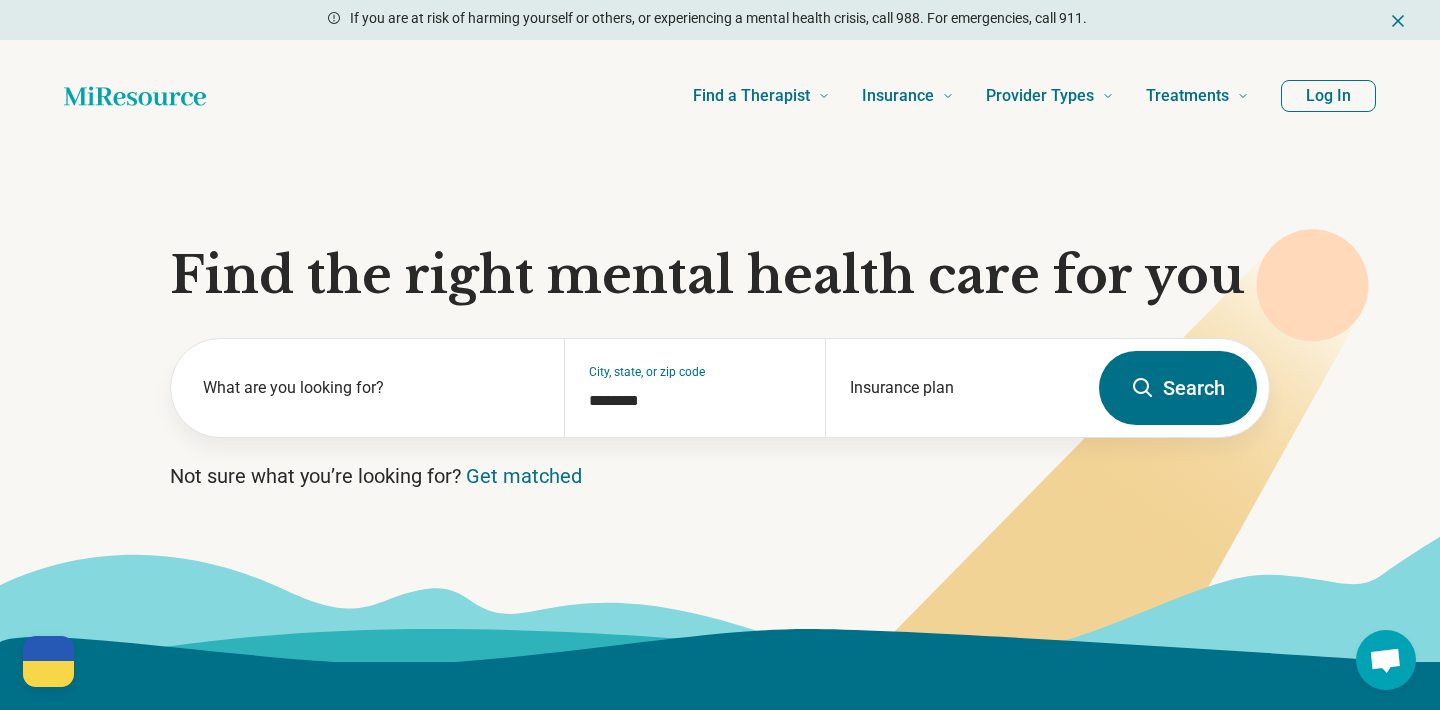 click on "Log In" at bounding box center [1328, 96] 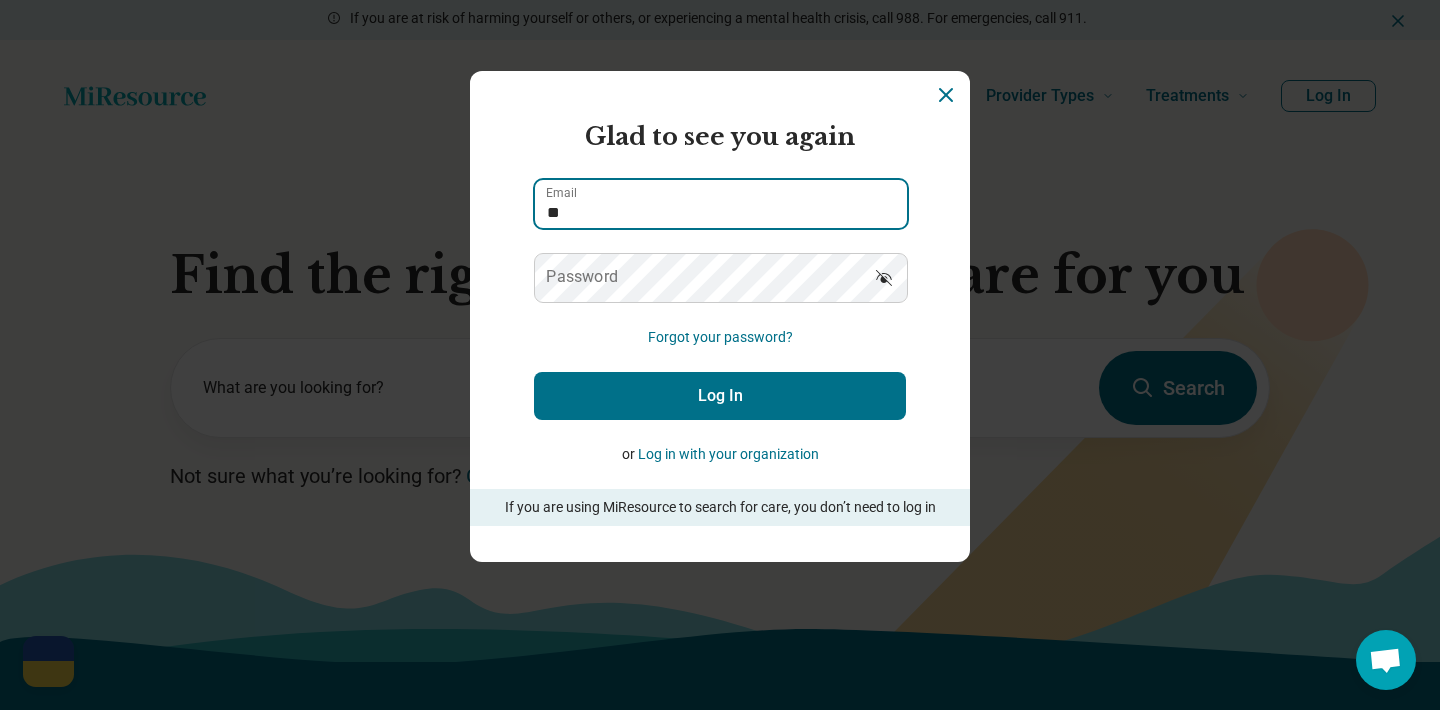 type on "**********" 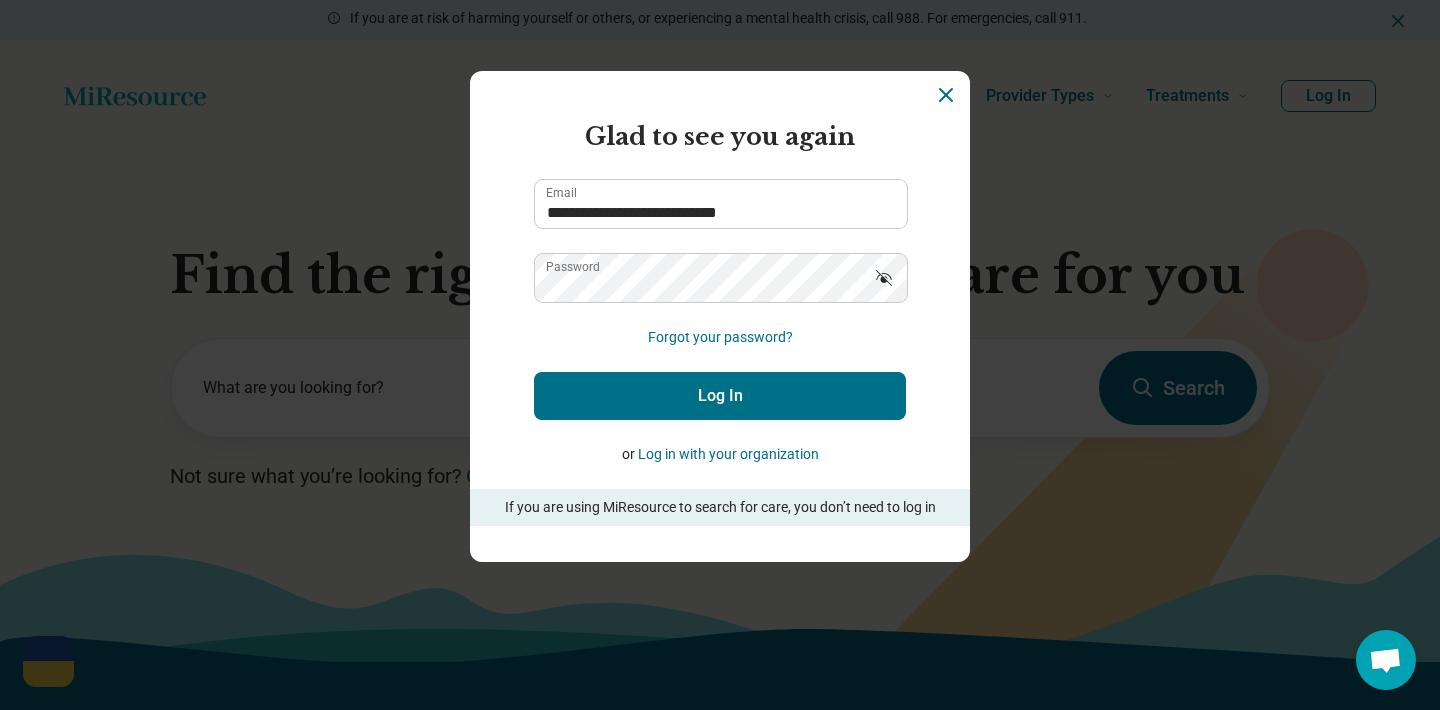 click on "Log In" at bounding box center (720, 396) 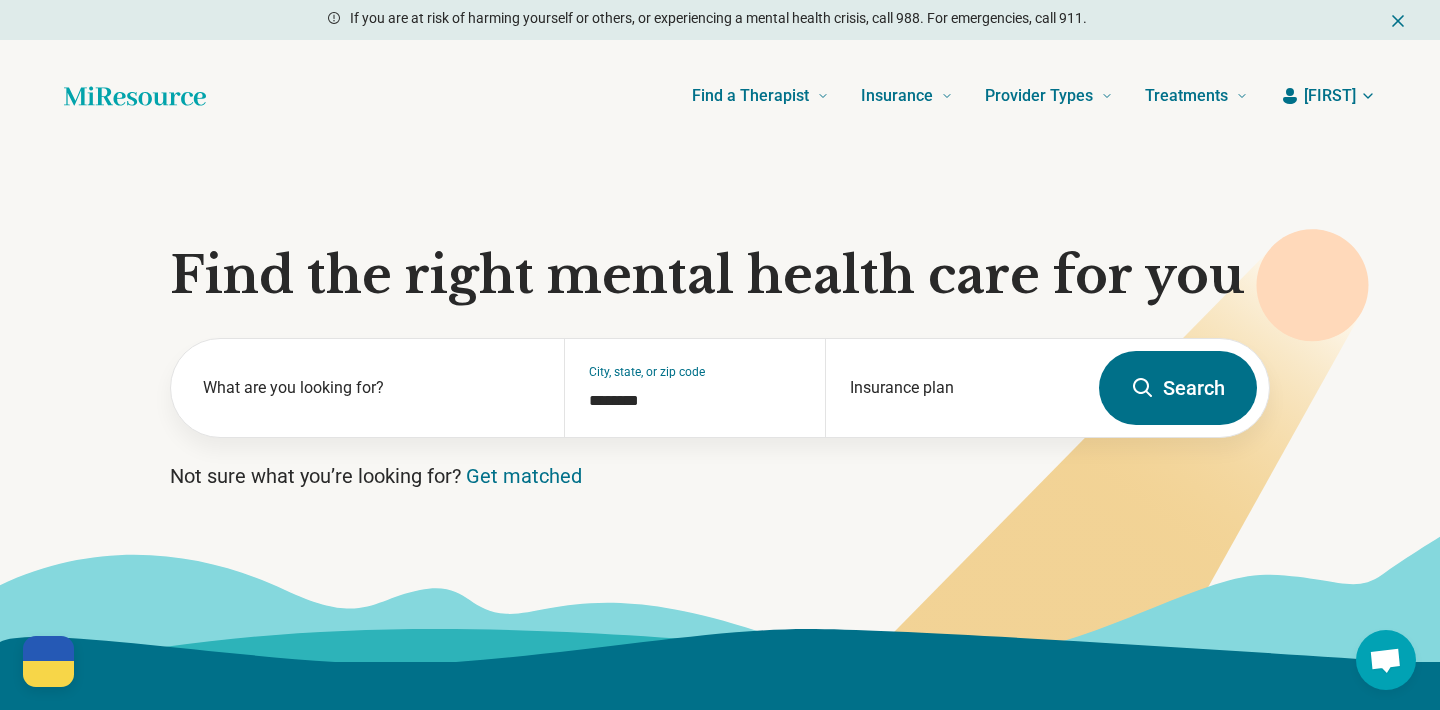 click on "[FIRST]" at bounding box center (1330, 96) 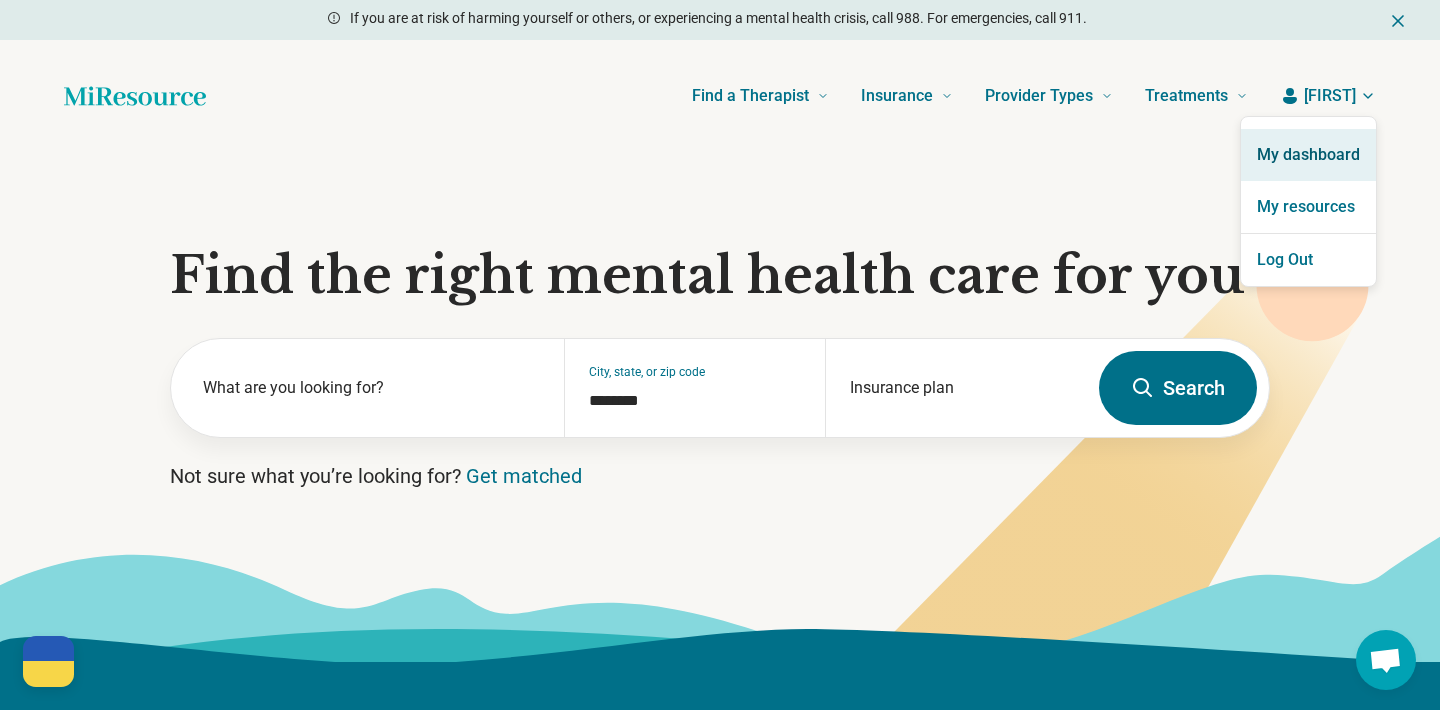 click on "My dashboard" at bounding box center [1308, 155] 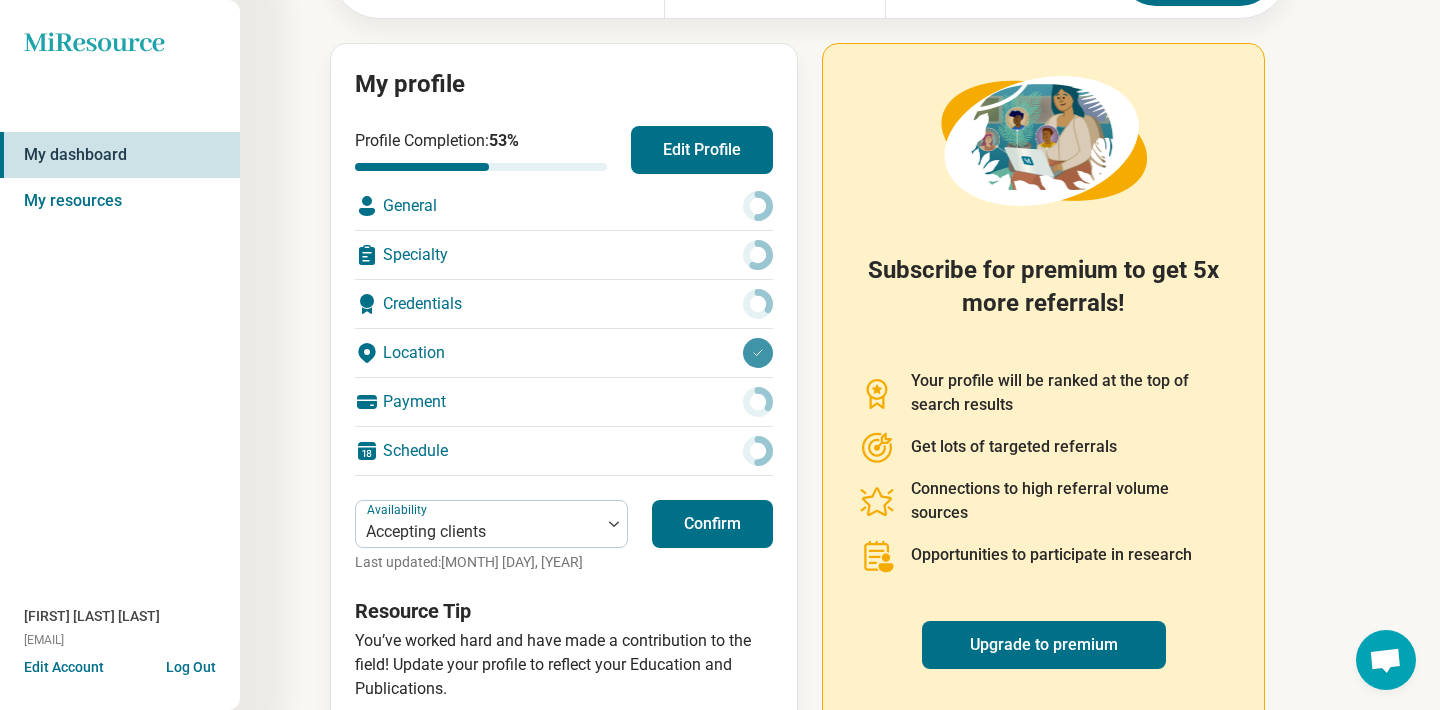 scroll, scrollTop: 233, scrollLeft: 0, axis: vertical 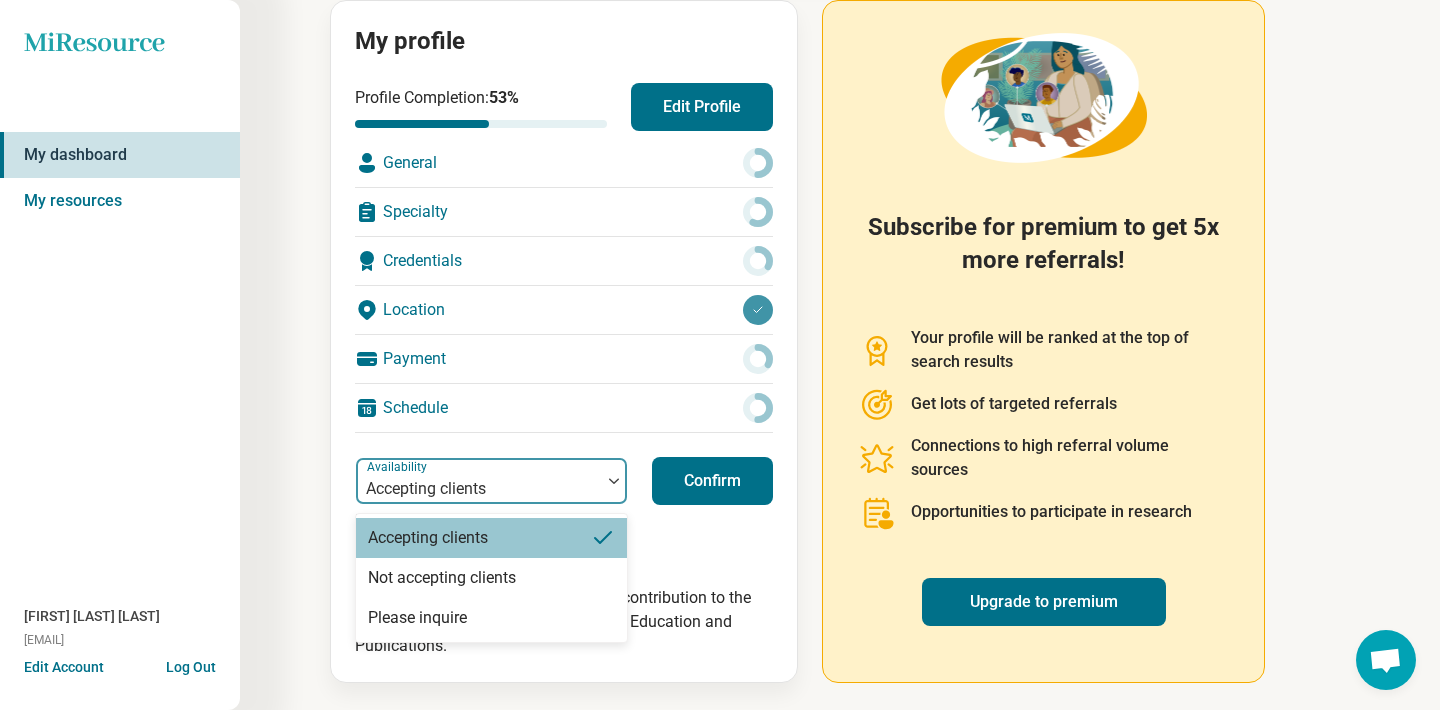 click at bounding box center (478, 489) 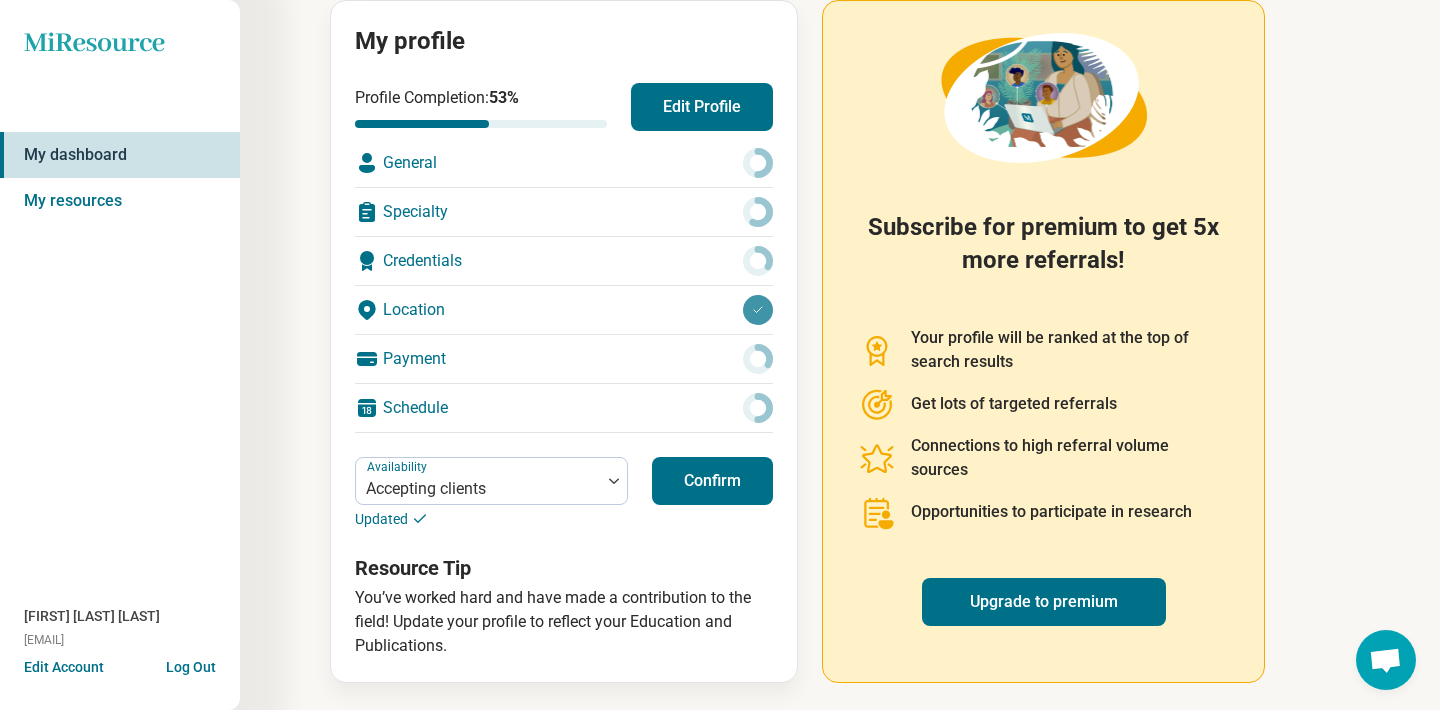 click on "Confirm" at bounding box center [712, 481] 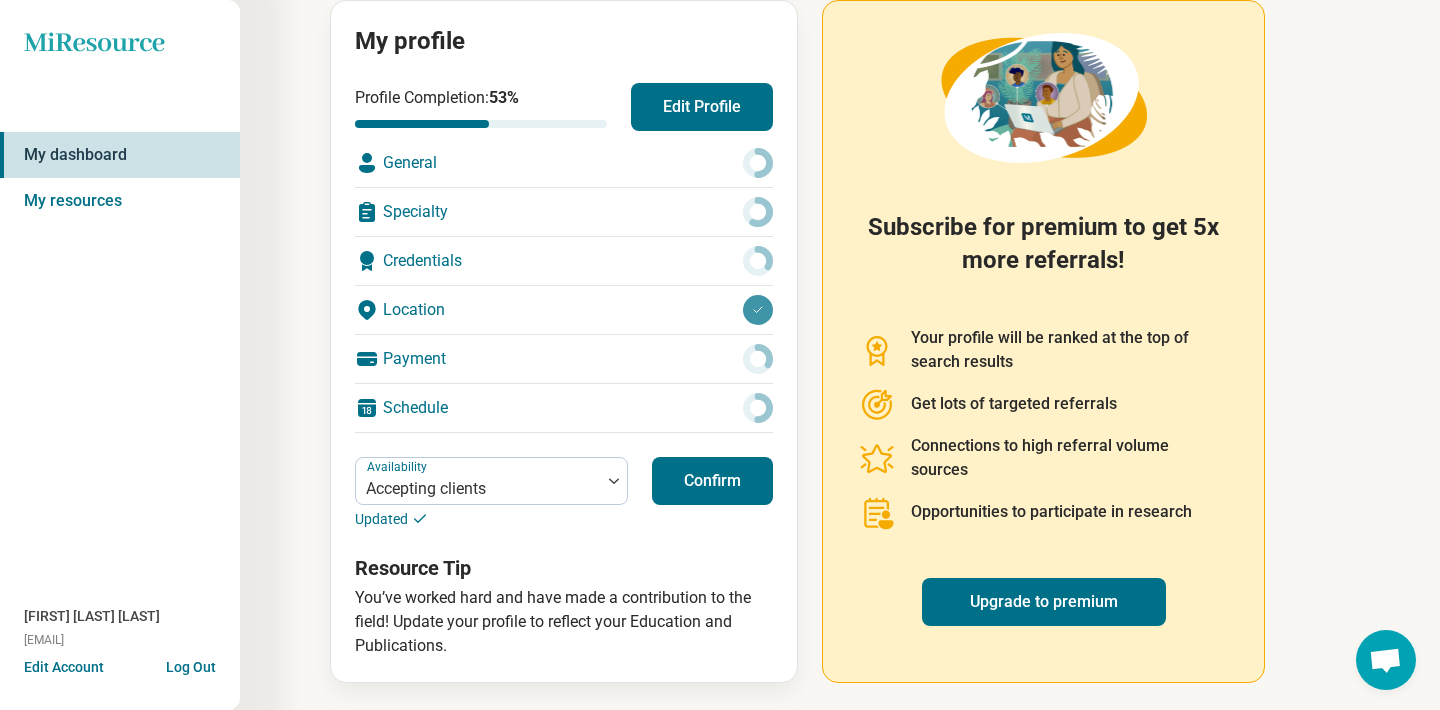 scroll, scrollTop: 0, scrollLeft: 0, axis: both 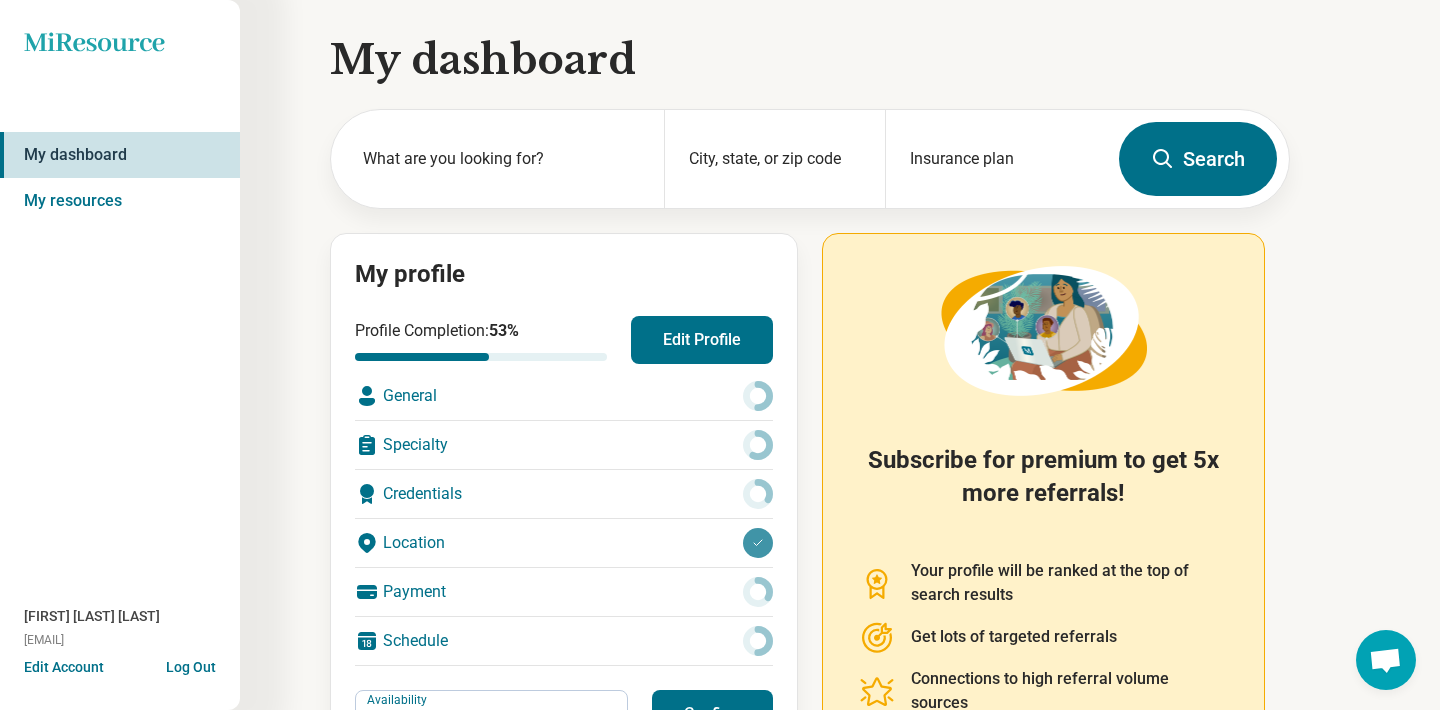 click on "Log Out" at bounding box center [191, 665] 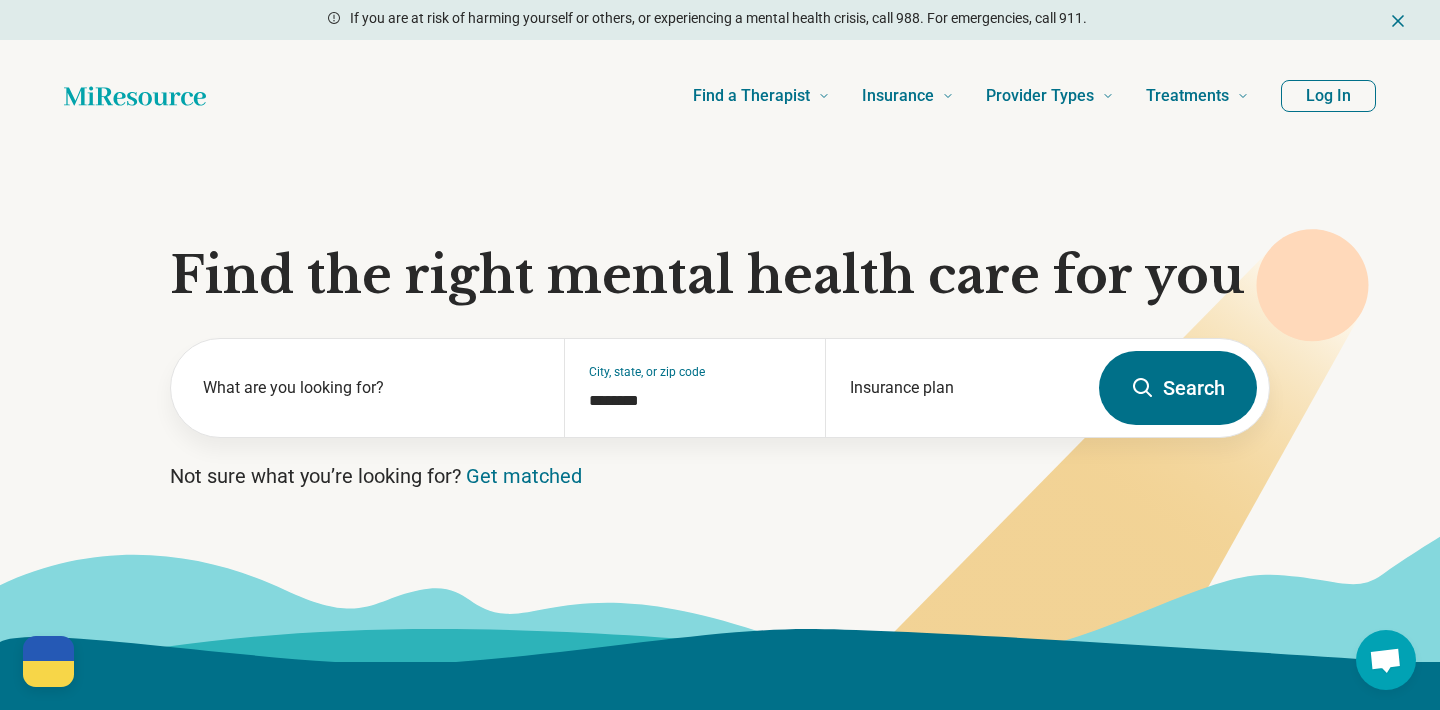 click on "Log In" at bounding box center [1328, 96] 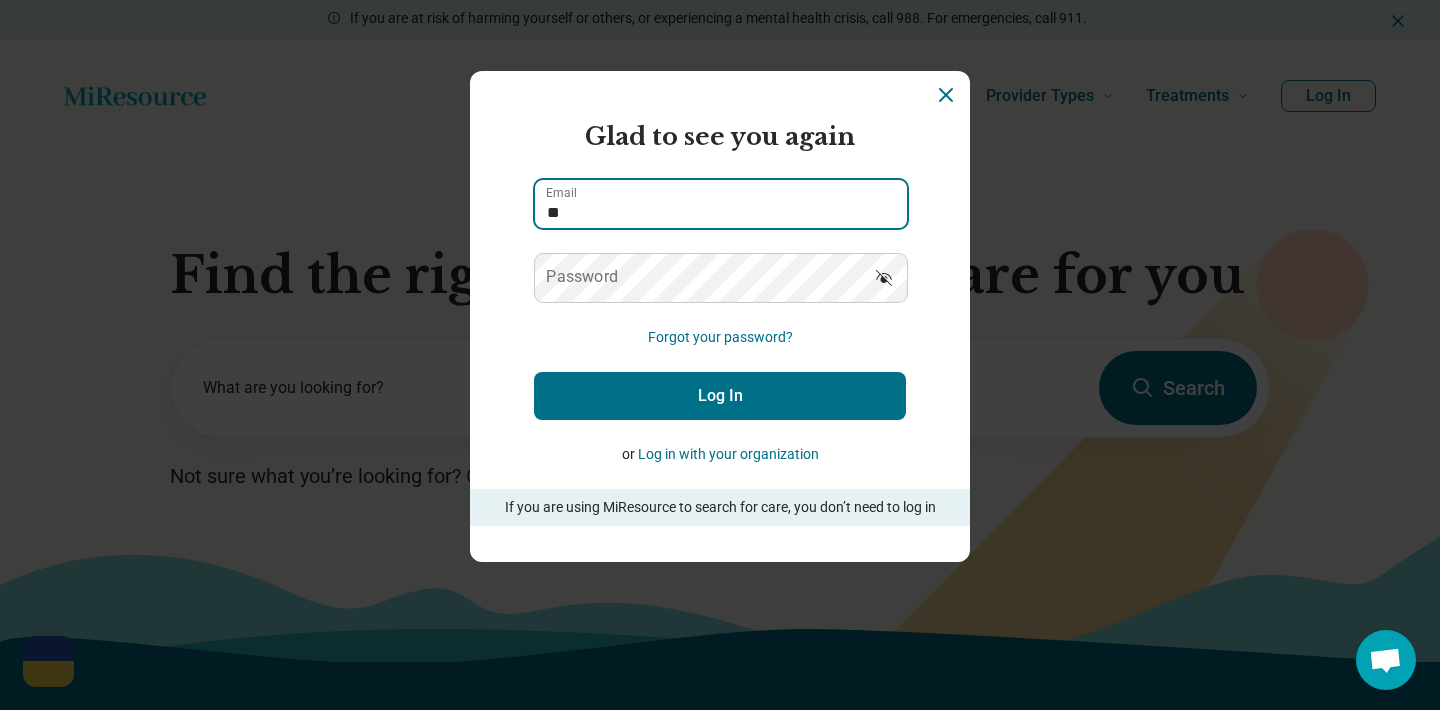 type on "**********" 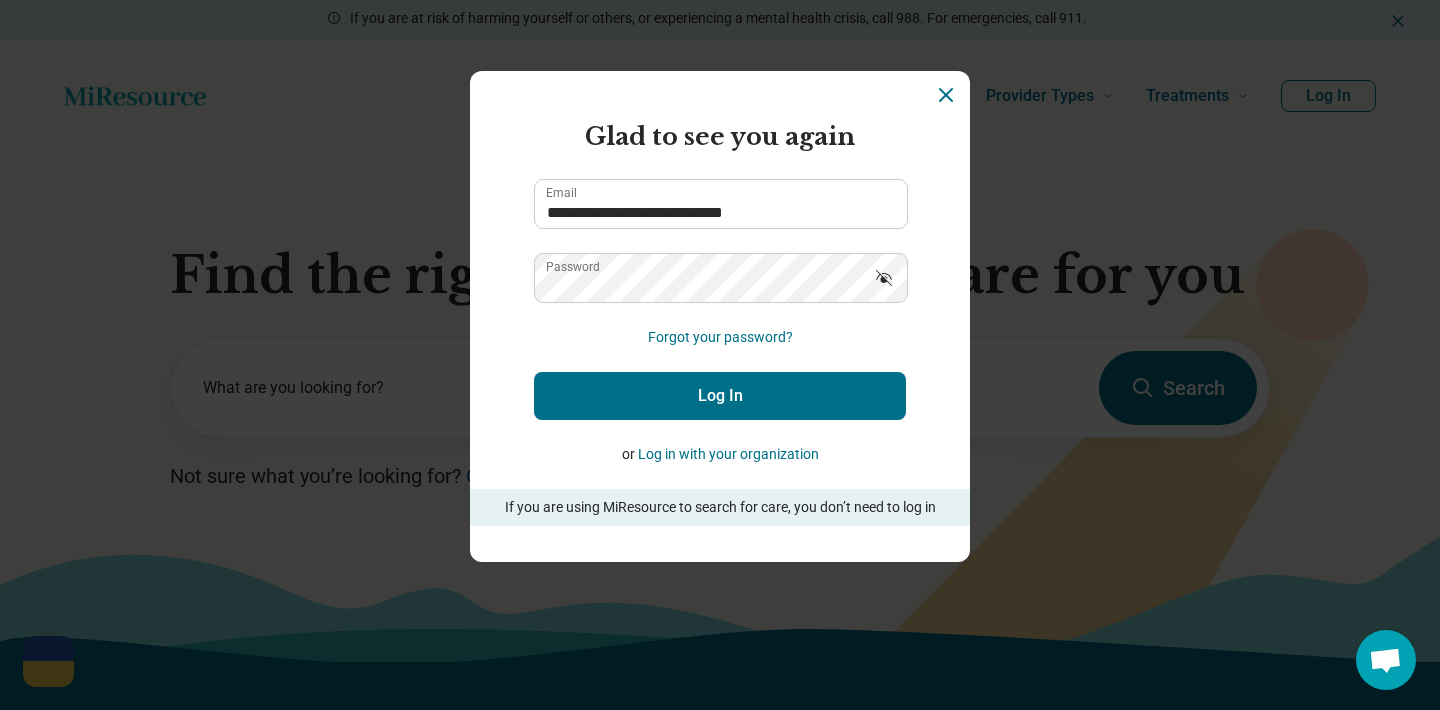 click on "**********" at bounding box center (720, 322) 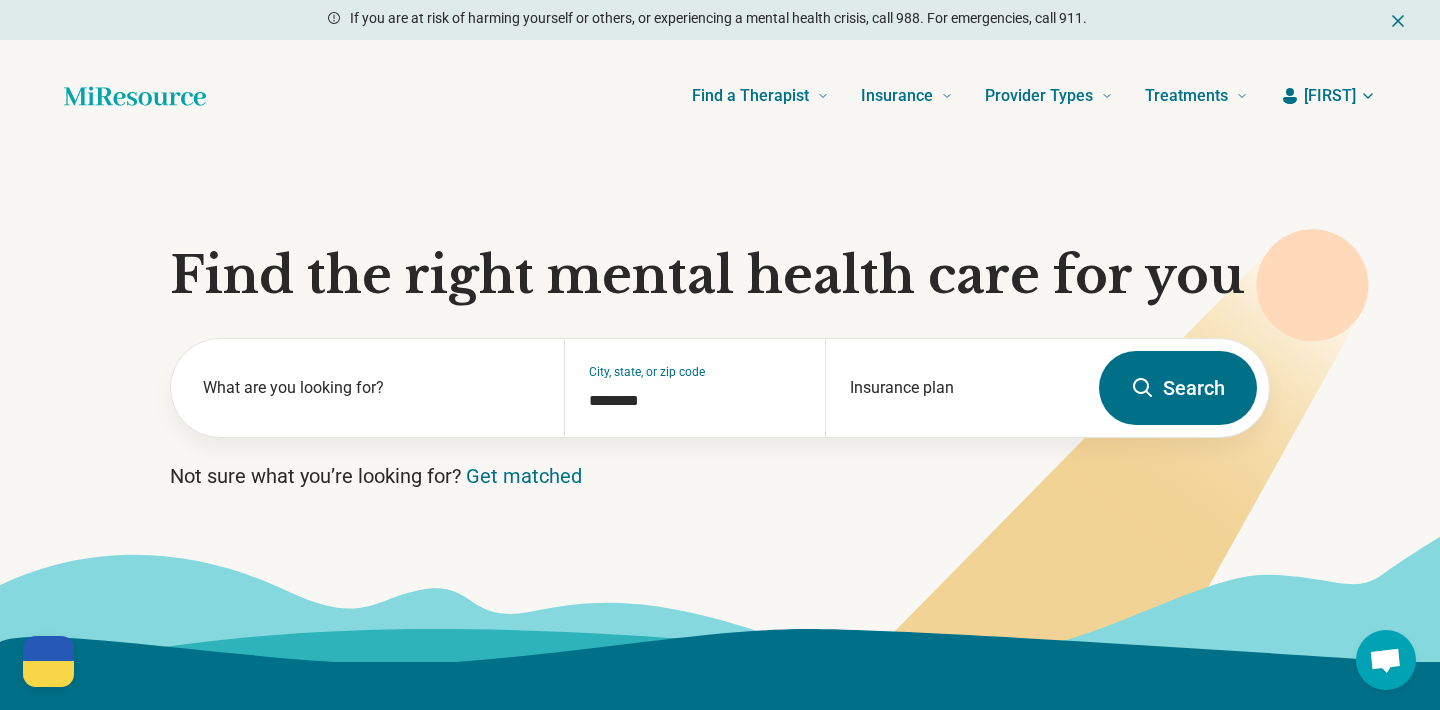 click on "[FIRST]" at bounding box center [1330, 96] 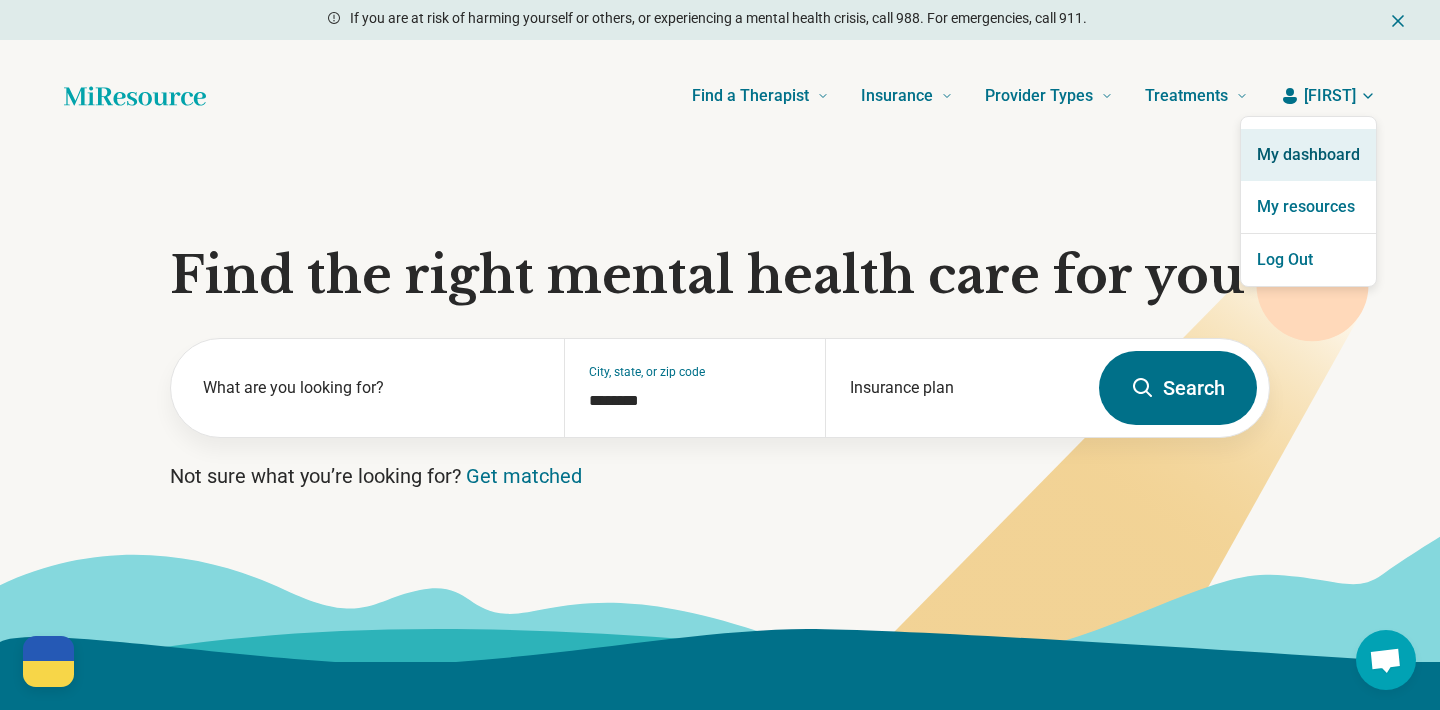 click on "My dashboard" at bounding box center (1308, 155) 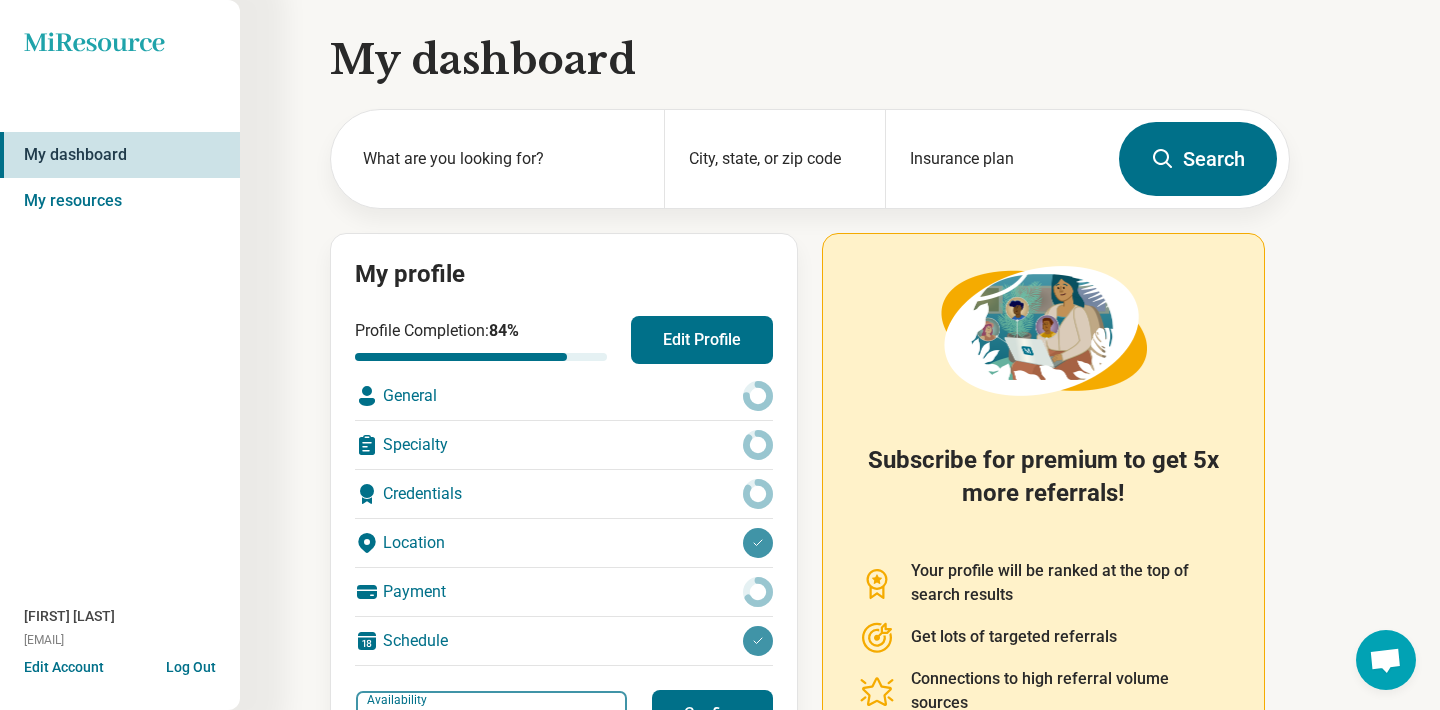 scroll, scrollTop: 233, scrollLeft: 0, axis: vertical 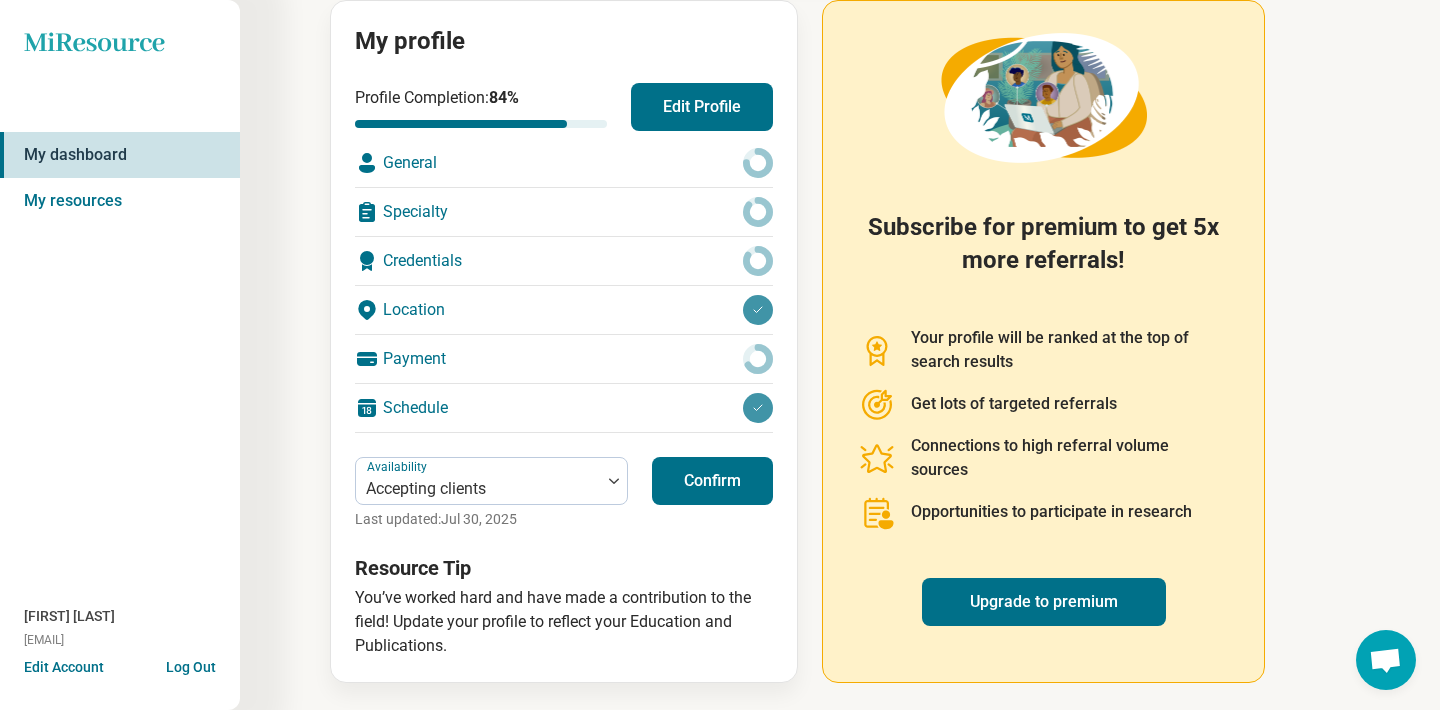 click on "Confirm" at bounding box center (712, 481) 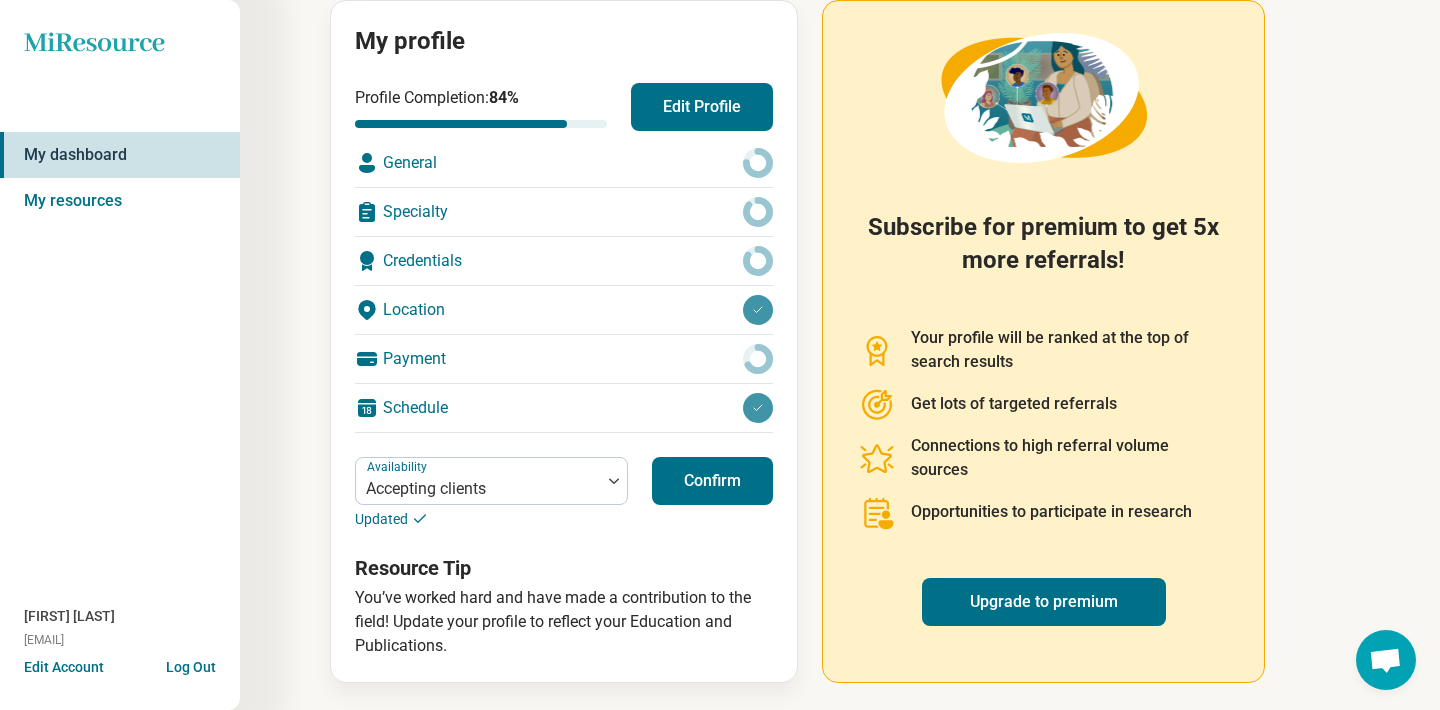 scroll, scrollTop: 0, scrollLeft: 0, axis: both 